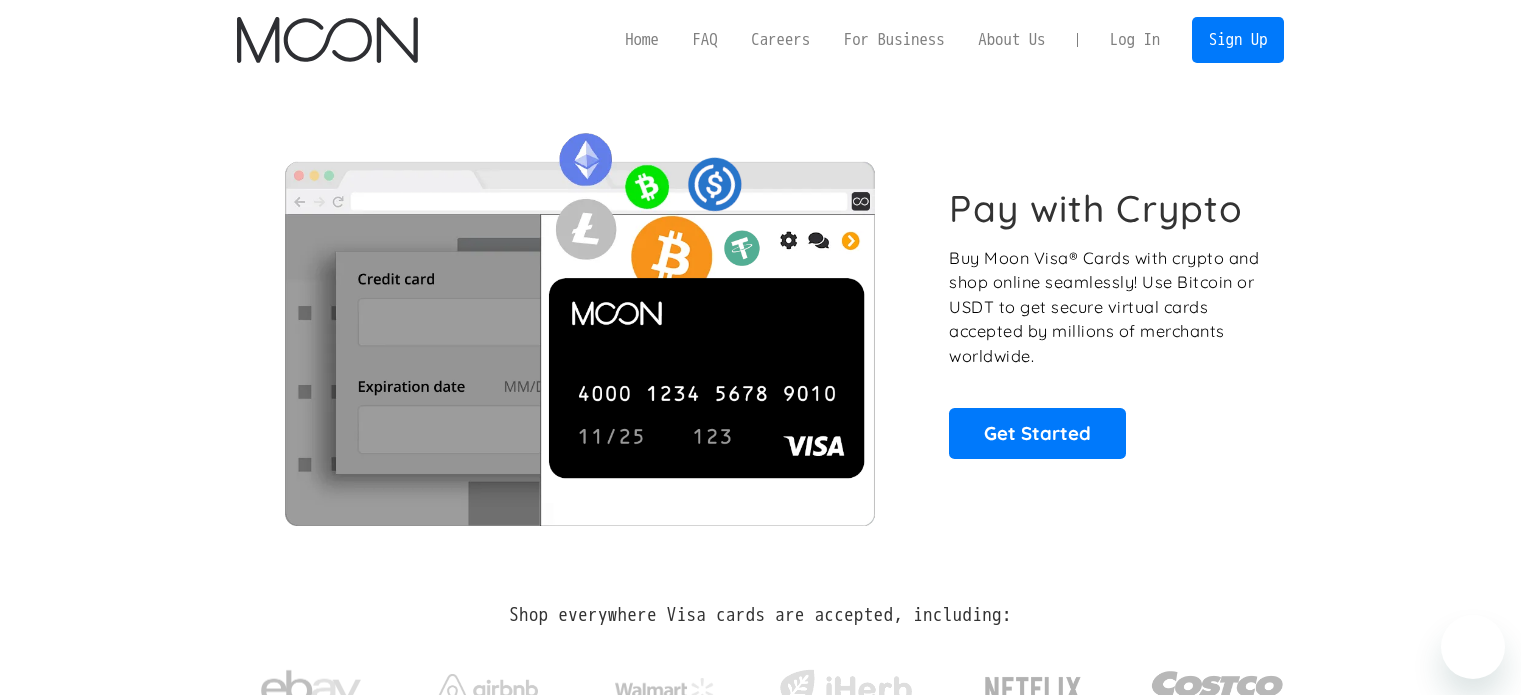 scroll, scrollTop: 0, scrollLeft: 0, axis: both 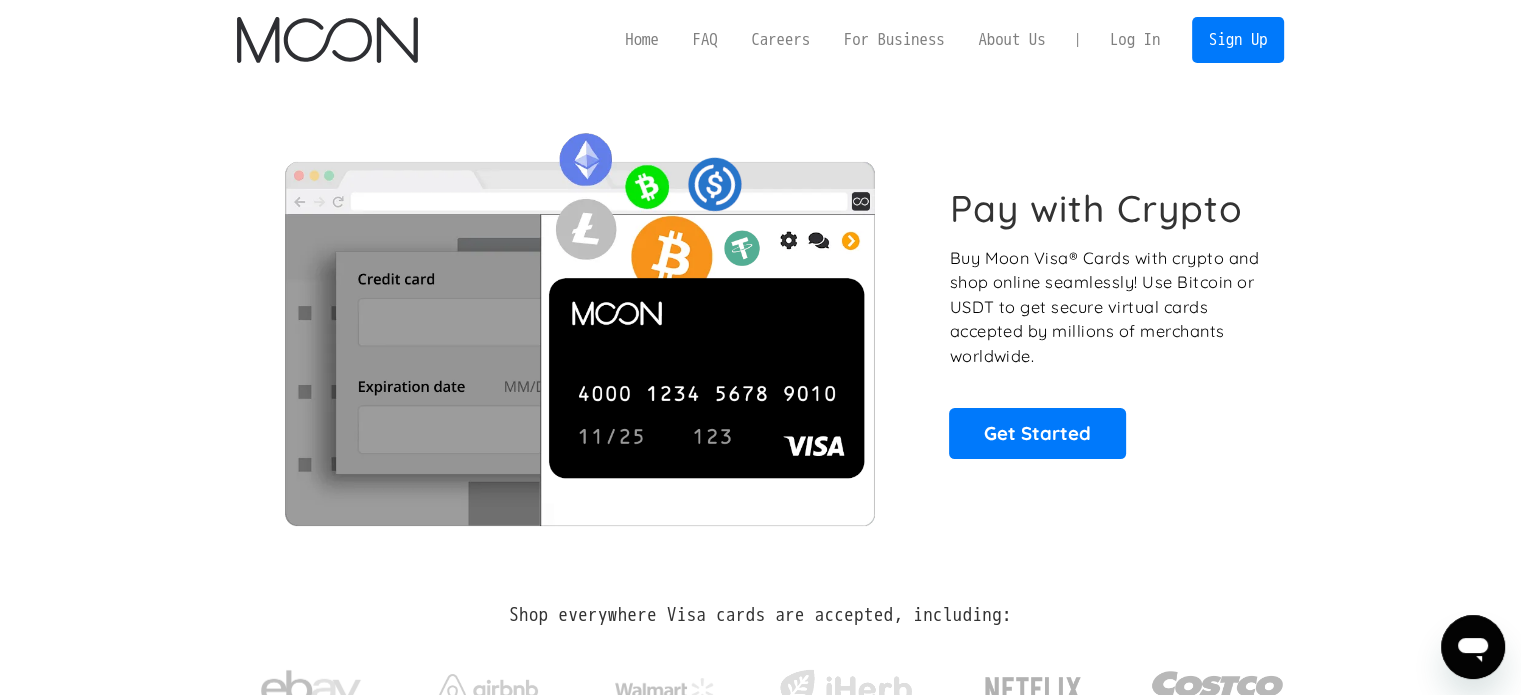 click on "Log In" at bounding box center (1135, 40) 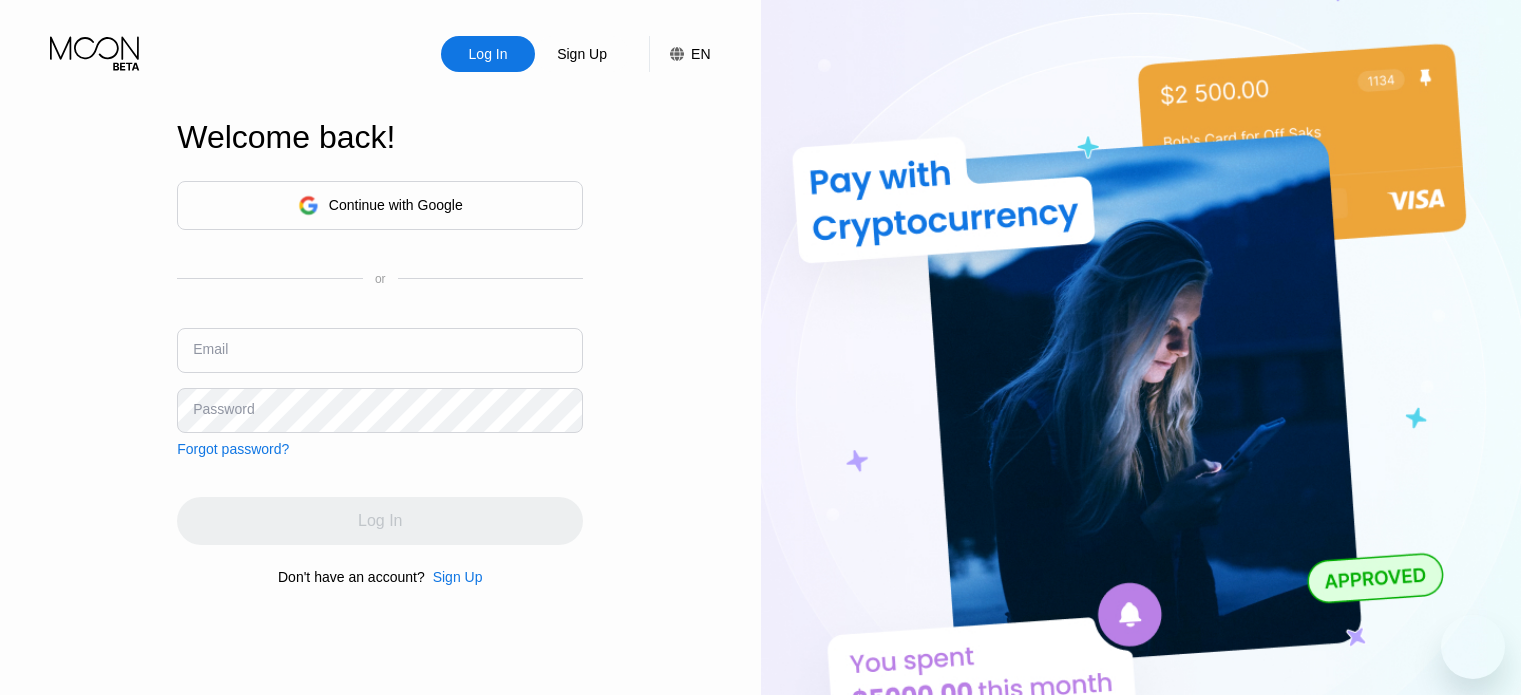 scroll, scrollTop: 0, scrollLeft: 0, axis: both 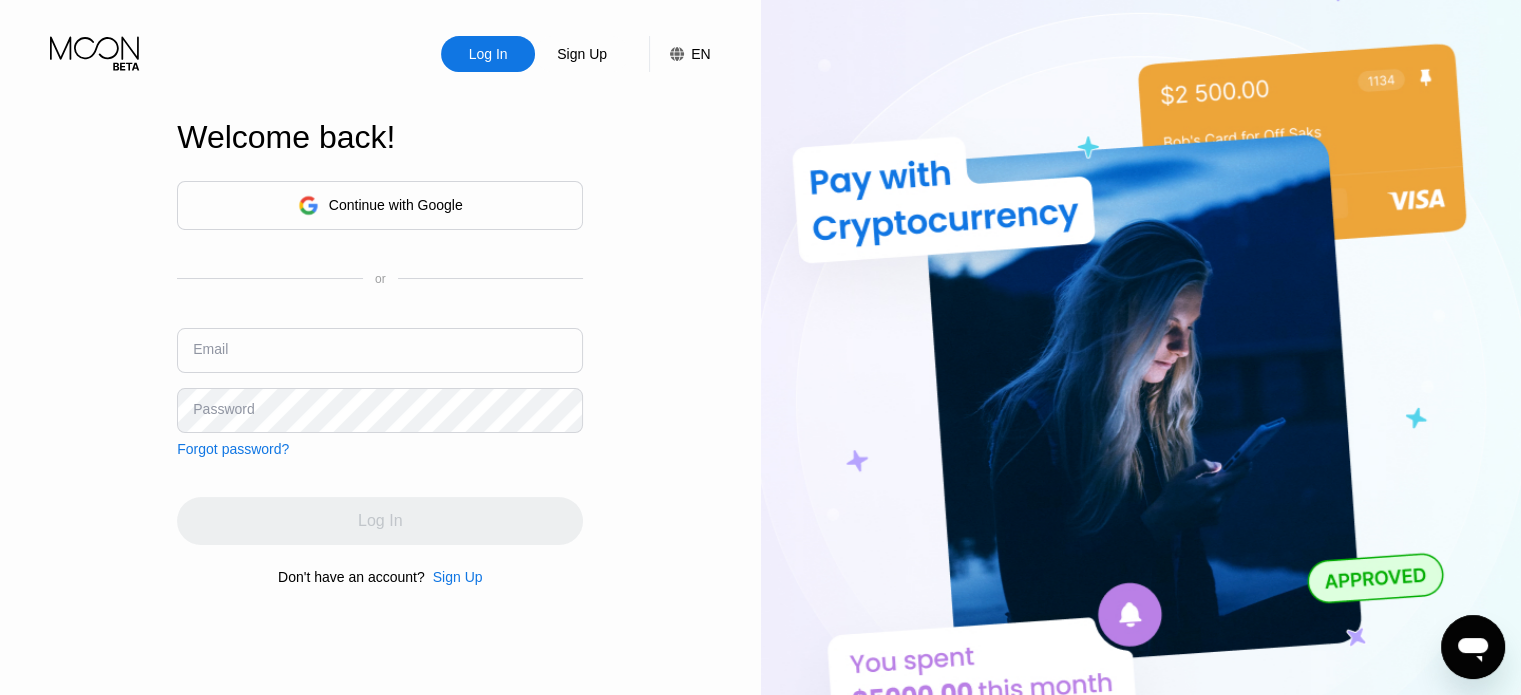click at bounding box center (380, 350) 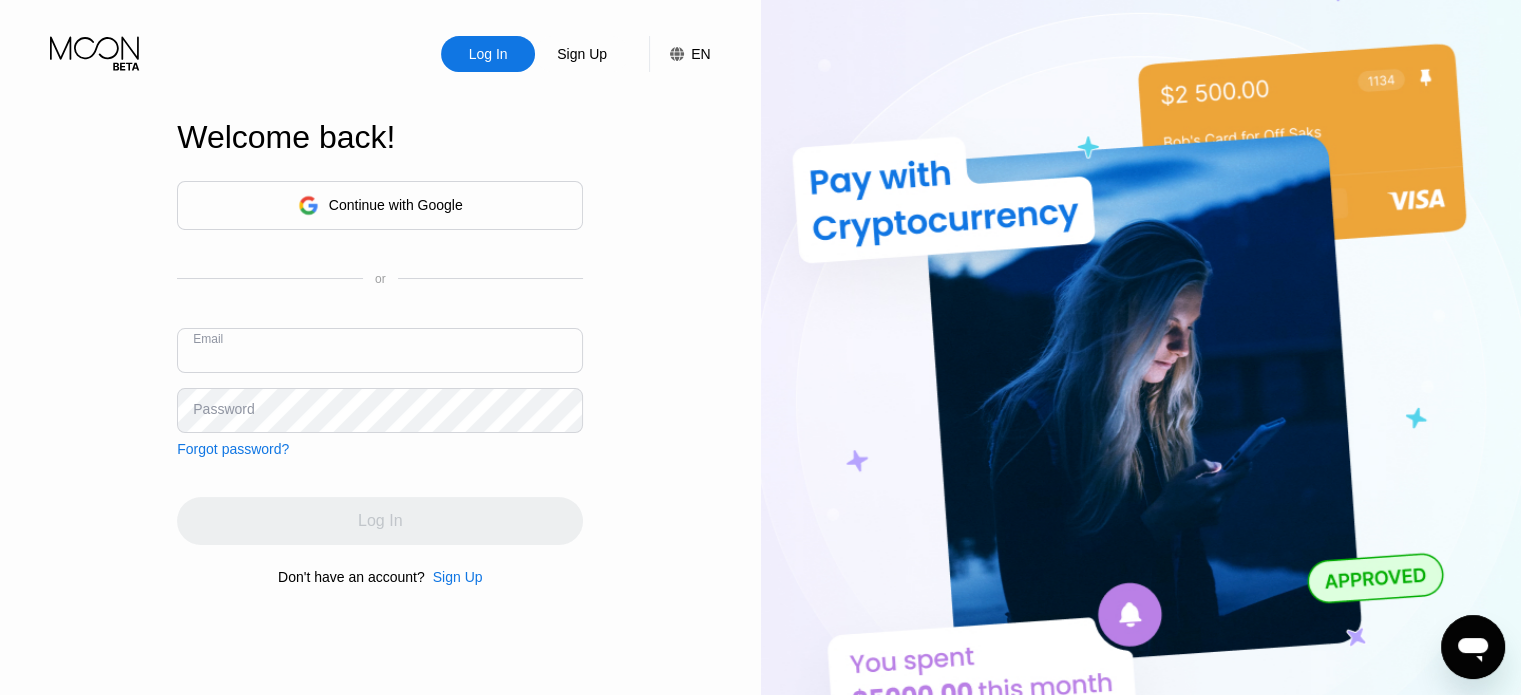 click on "Sign Up" at bounding box center [458, 577] 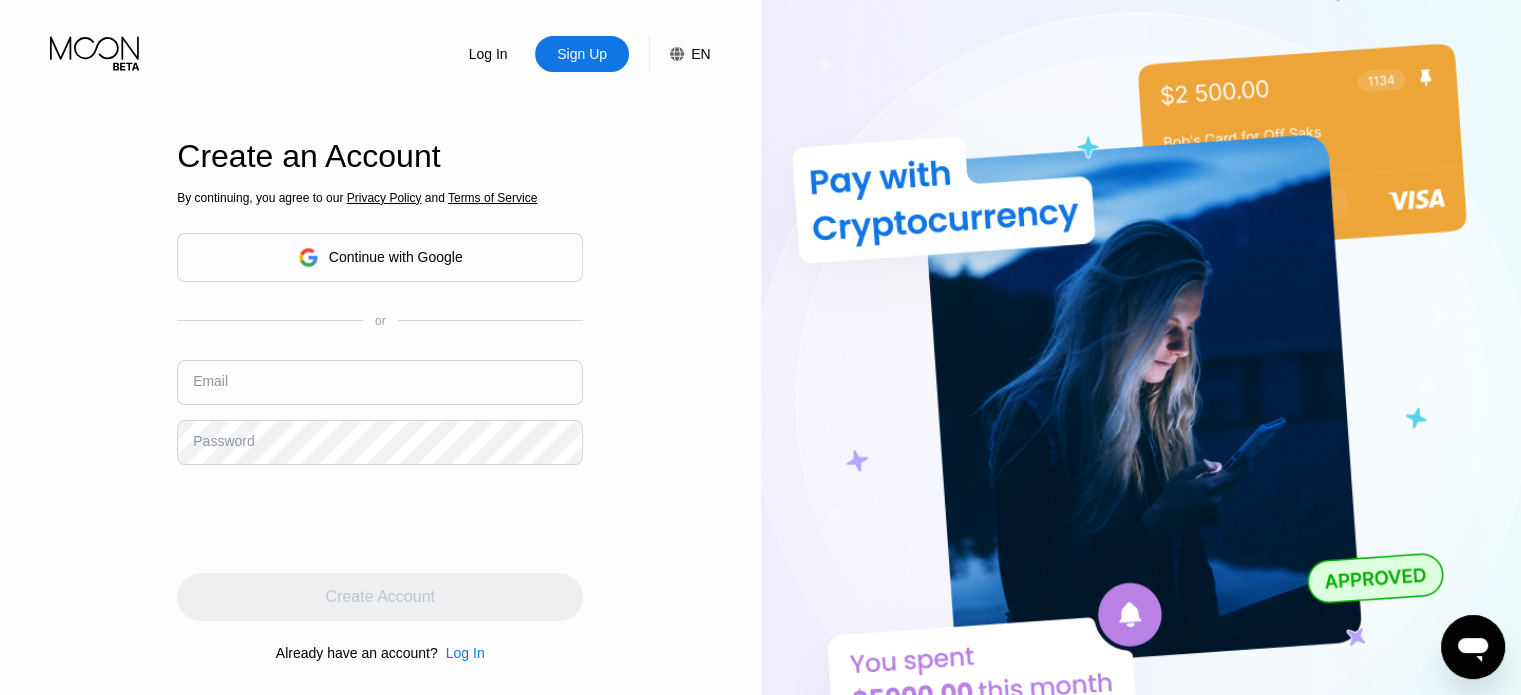 click at bounding box center [380, 382] 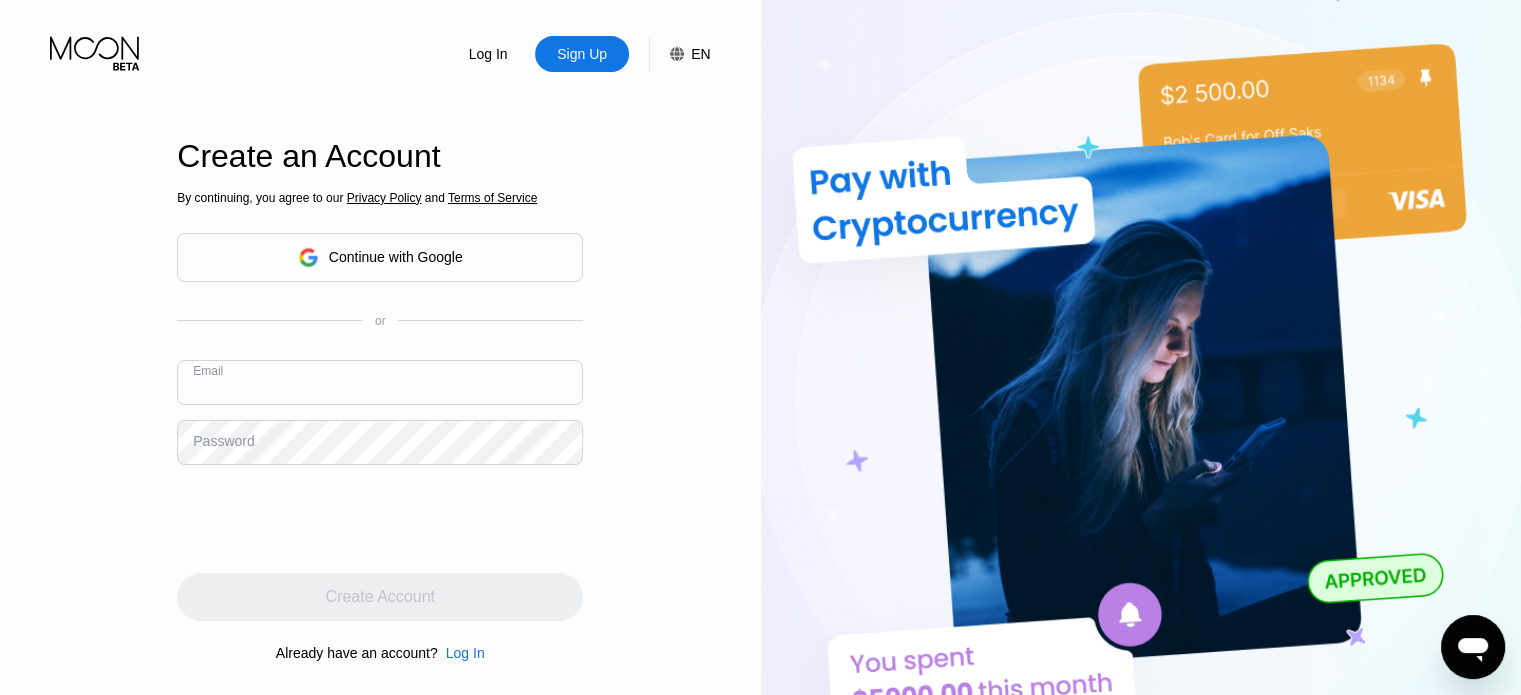 paste on "[USERNAME]@[DOMAIN].com" 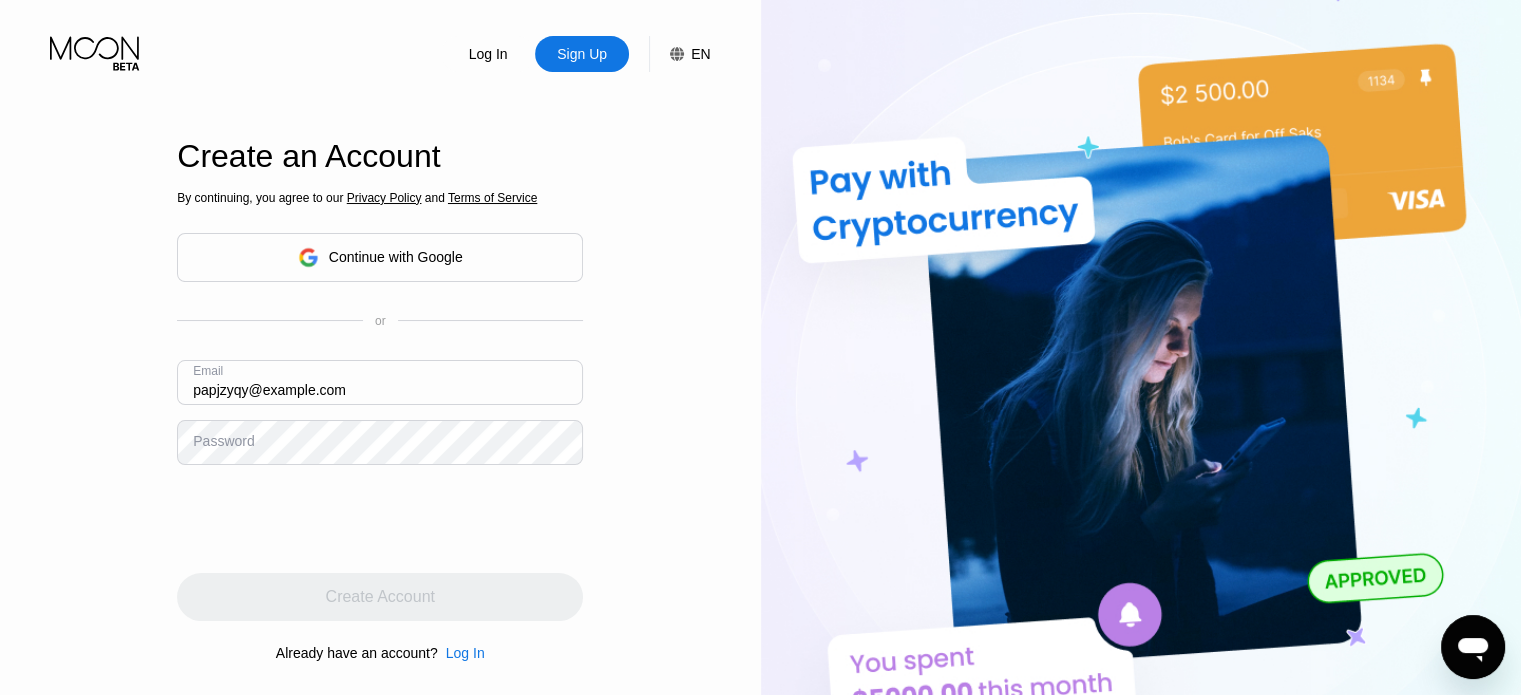type on "[USERNAME]@[DOMAIN].com" 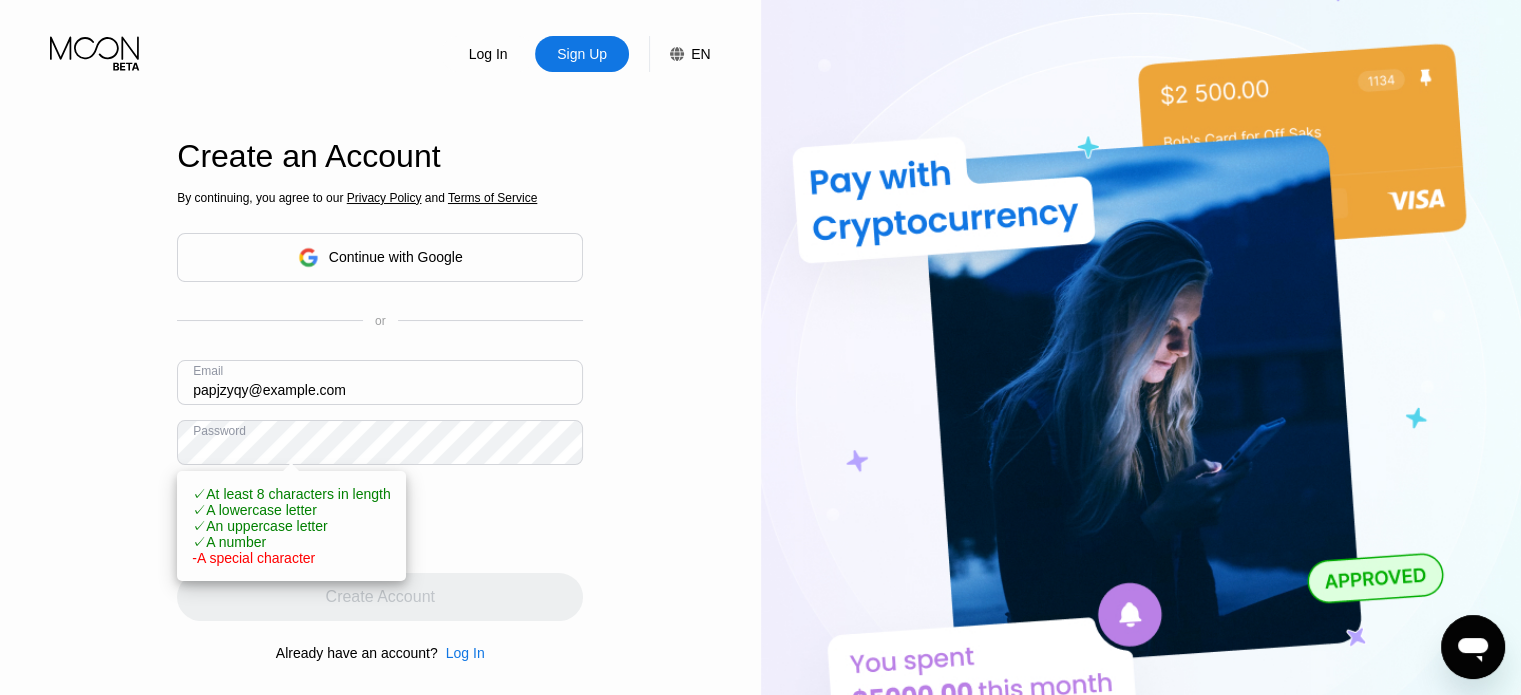 click on "✓  A lowercase letter" at bounding box center (254, 510) 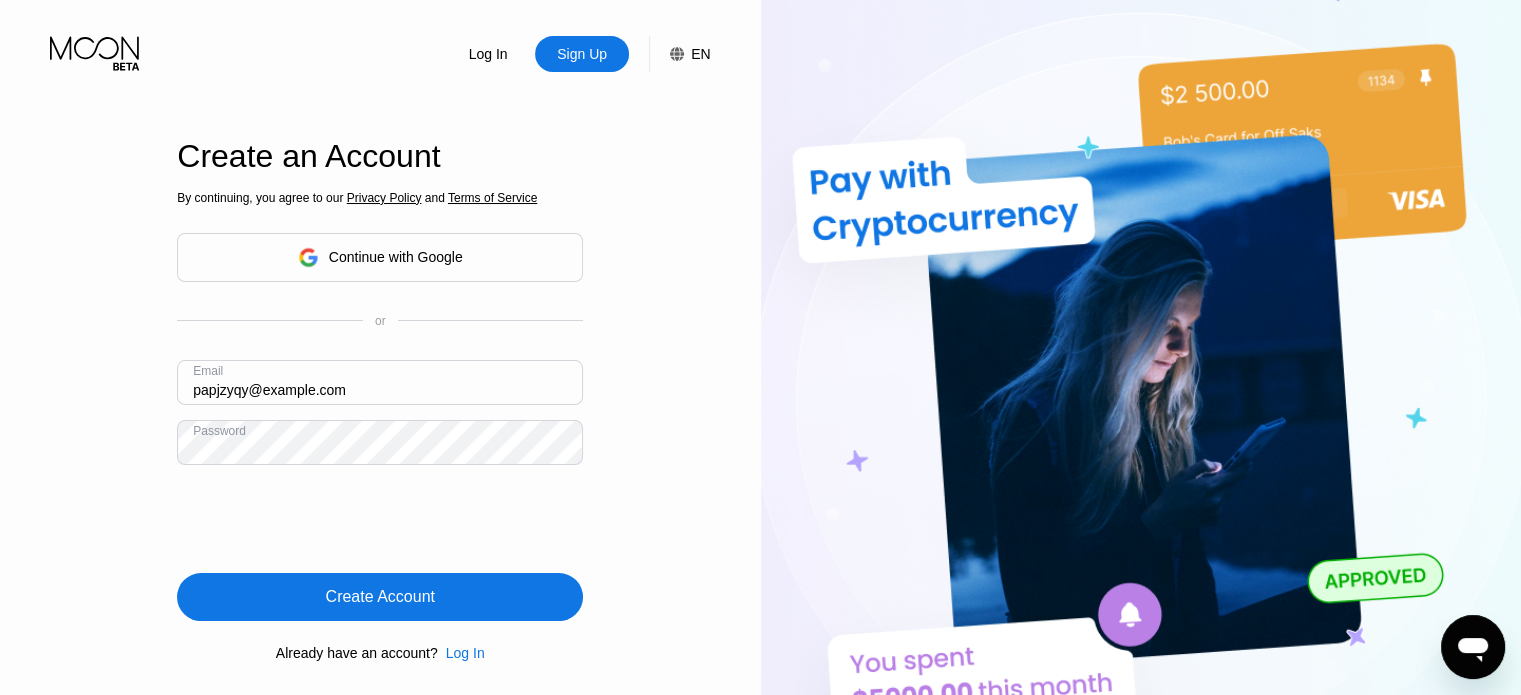 click on "Create Account" at bounding box center [380, 597] 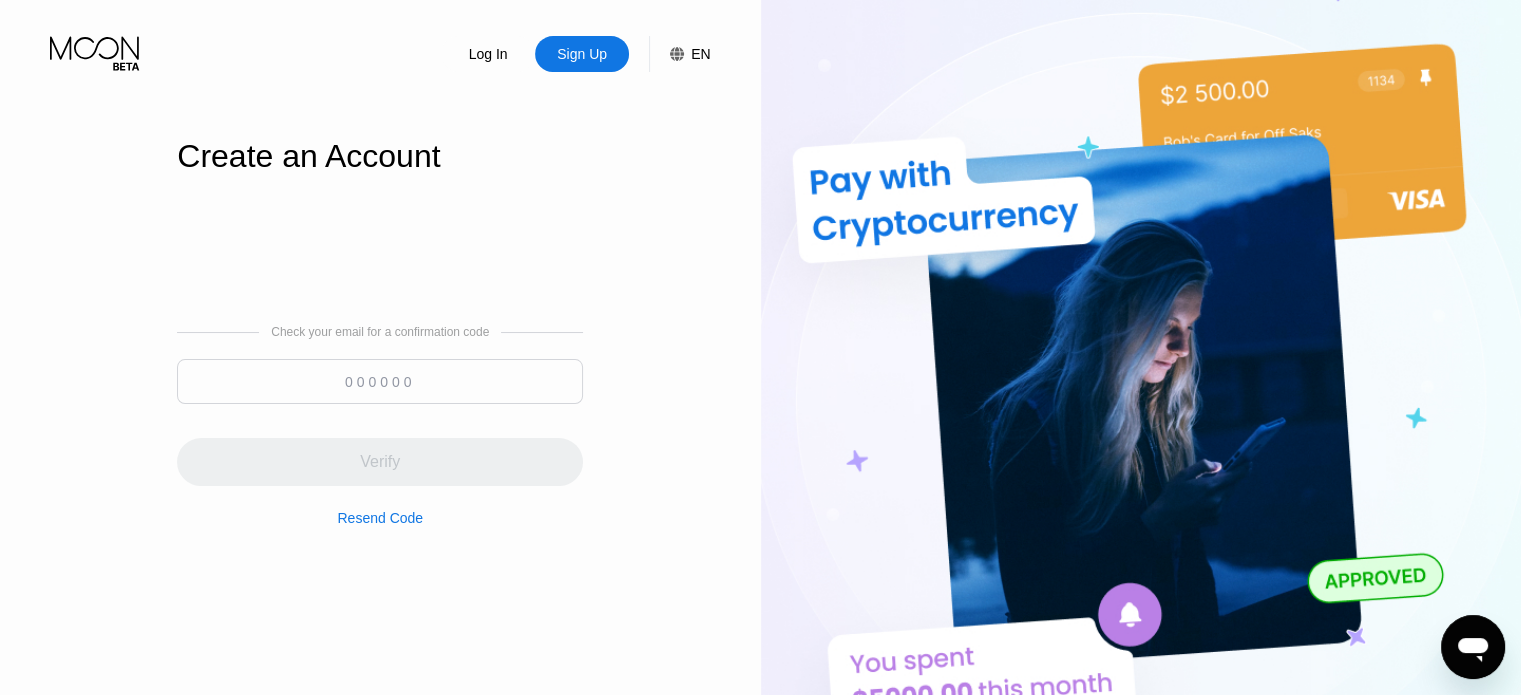 click at bounding box center [380, 386] 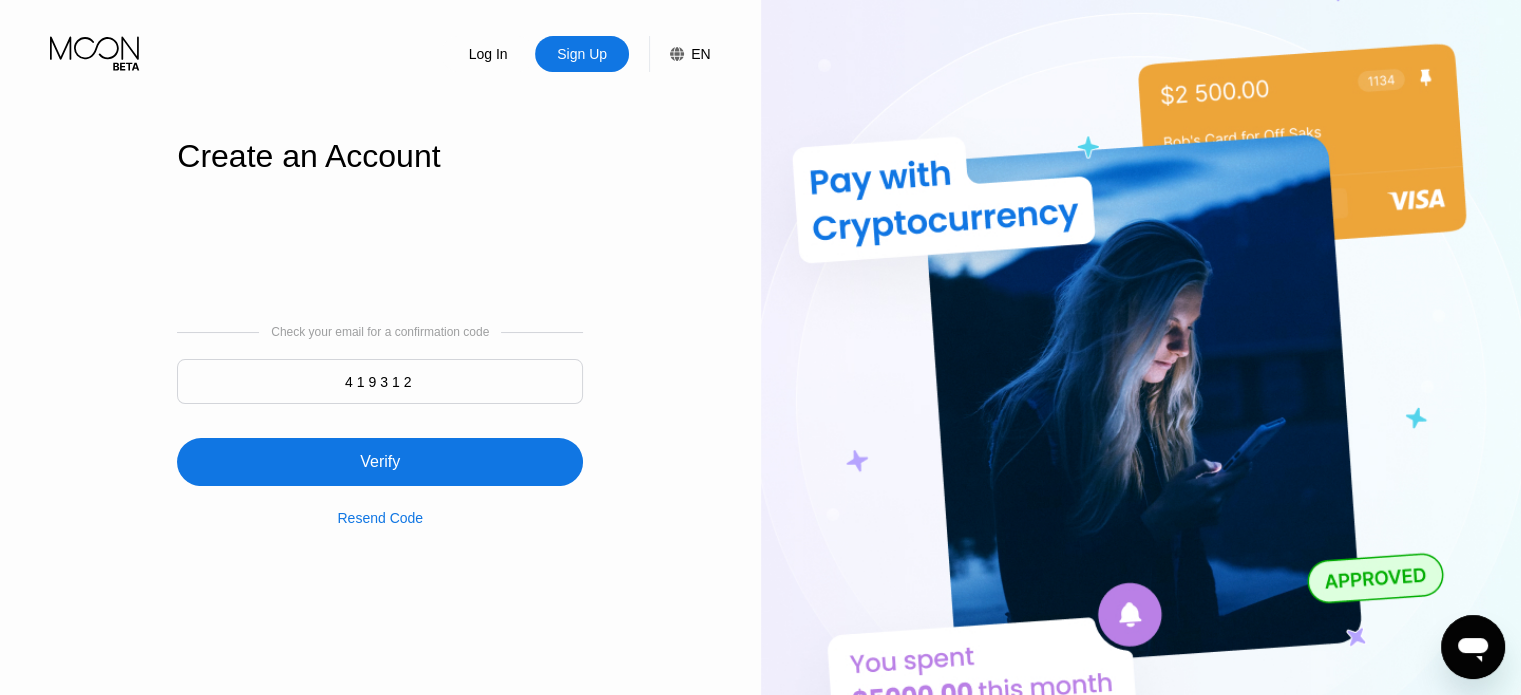type on "419312" 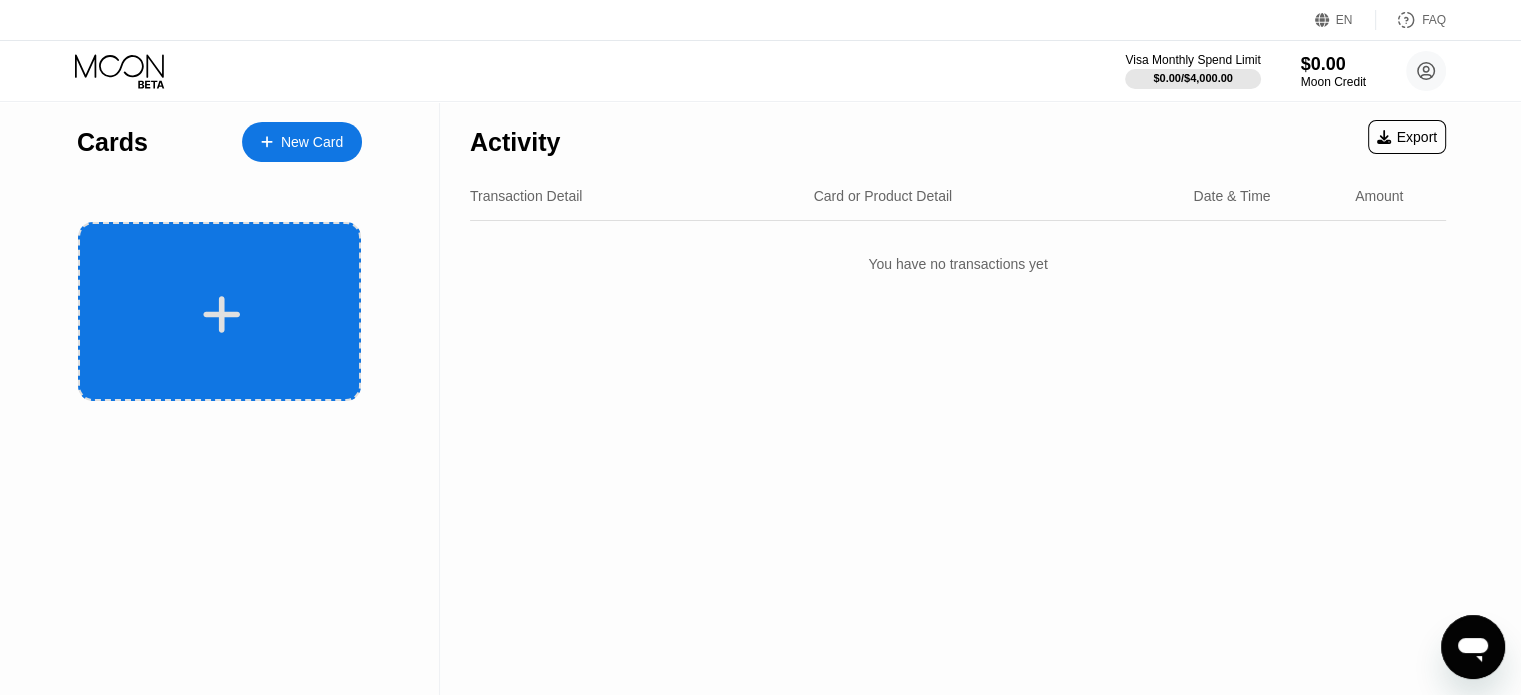 click 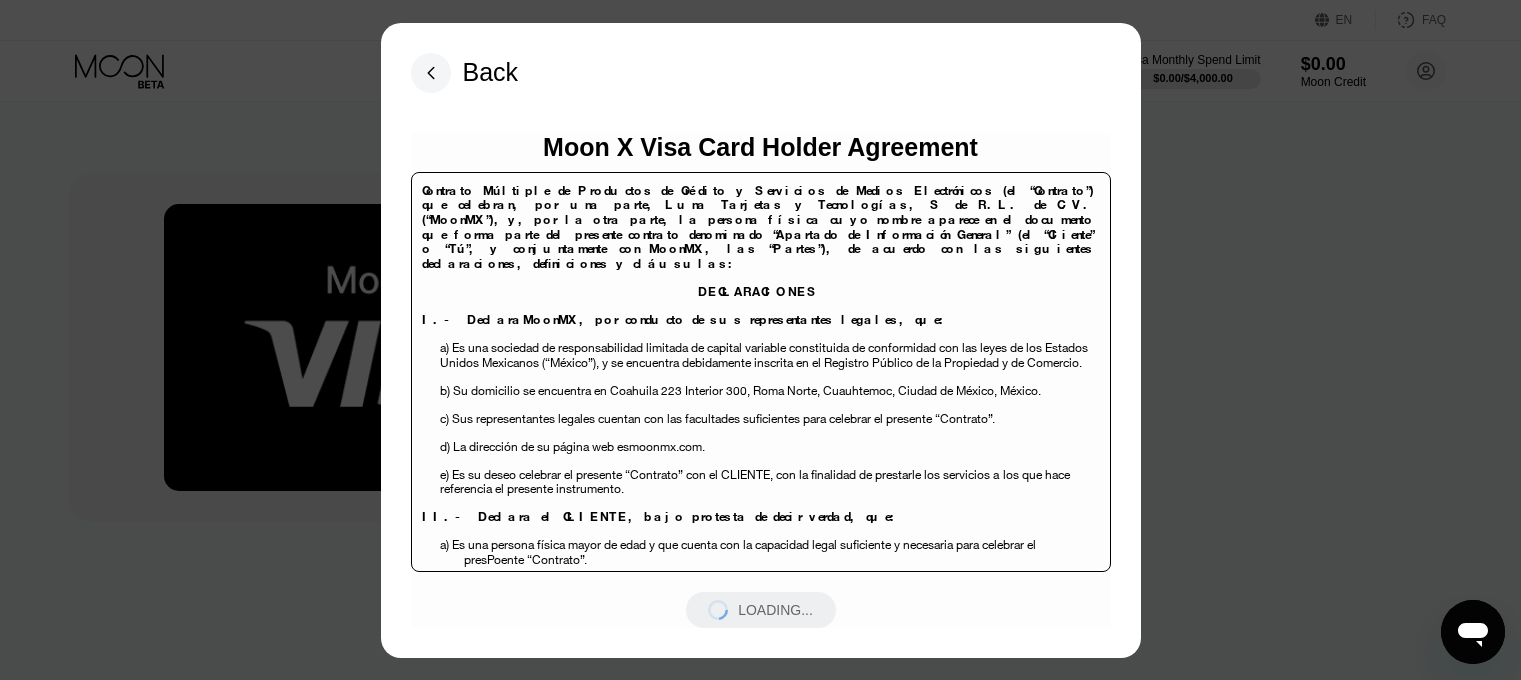 scroll, scrollTop: 0, scrollLeft: 0, axis: both 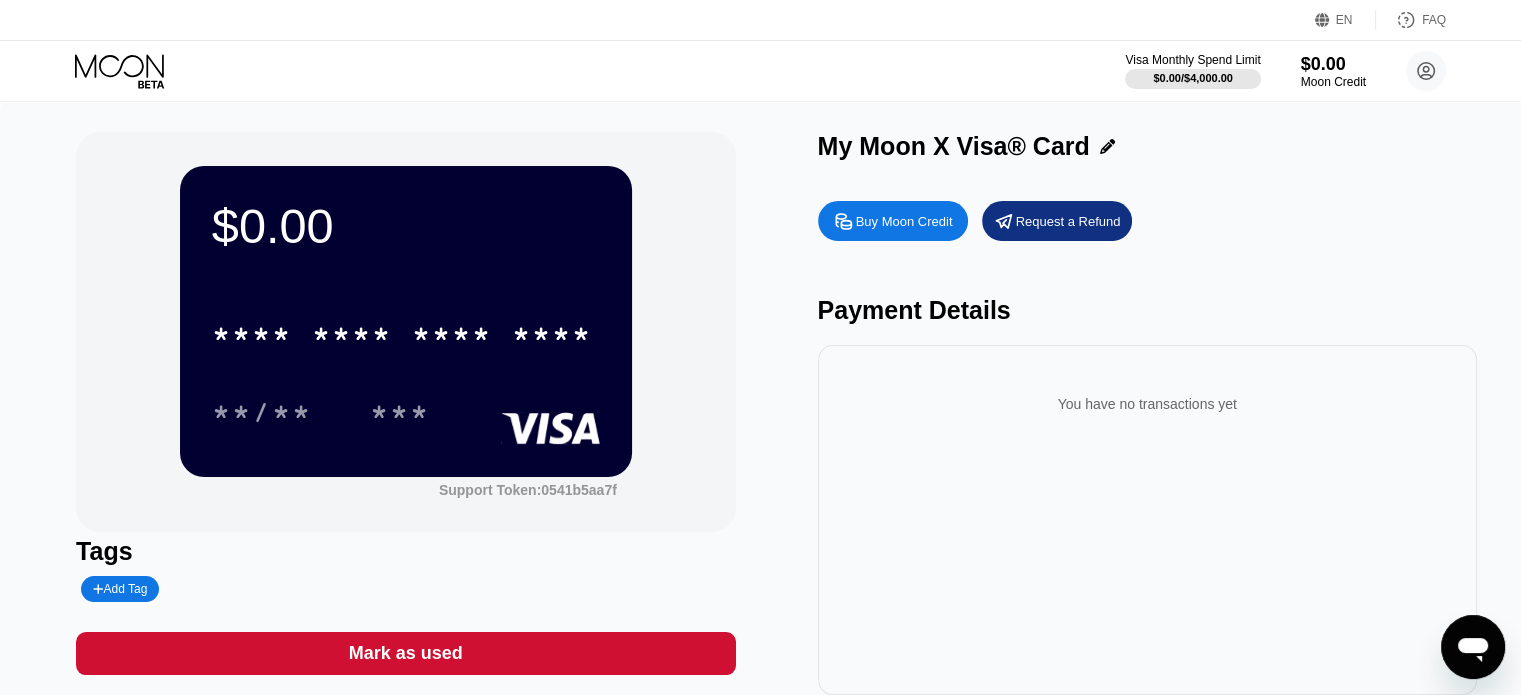 click 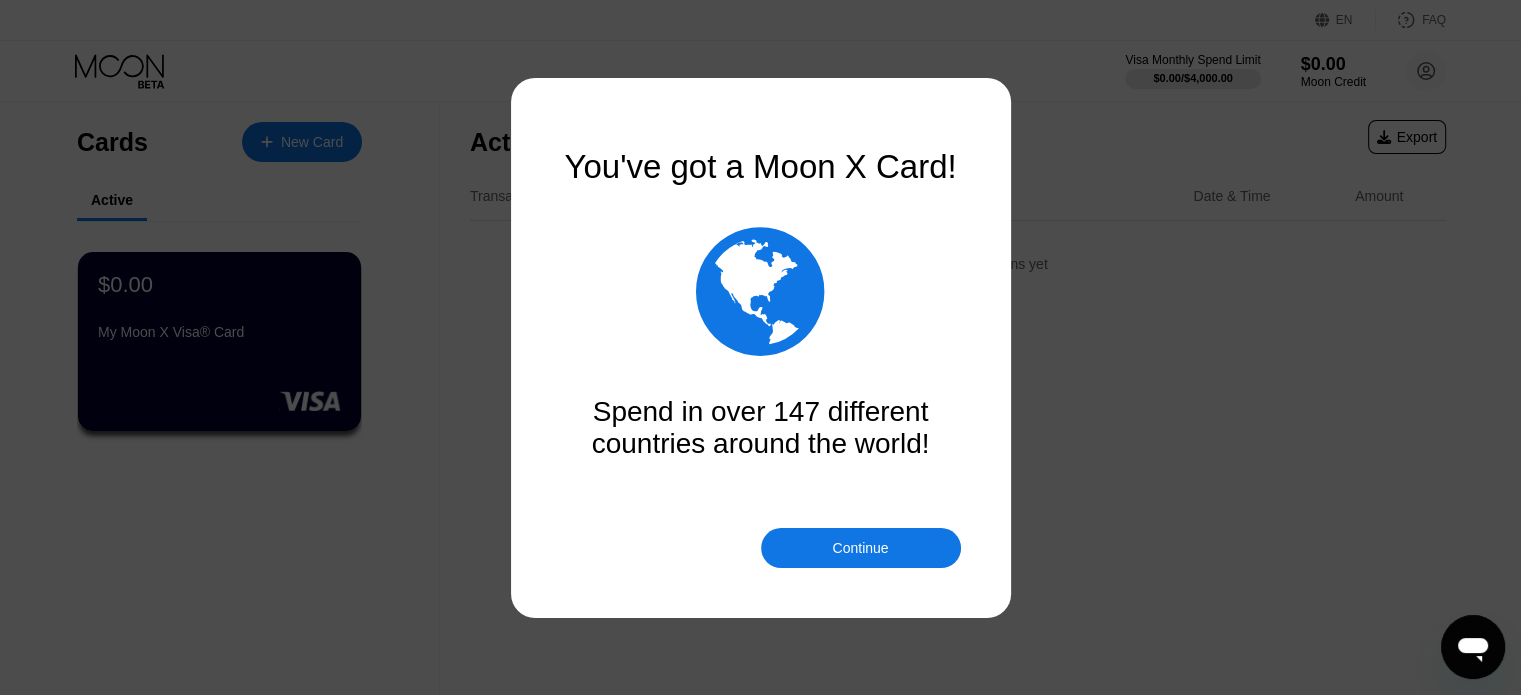 click at bounding box center (768, 347) 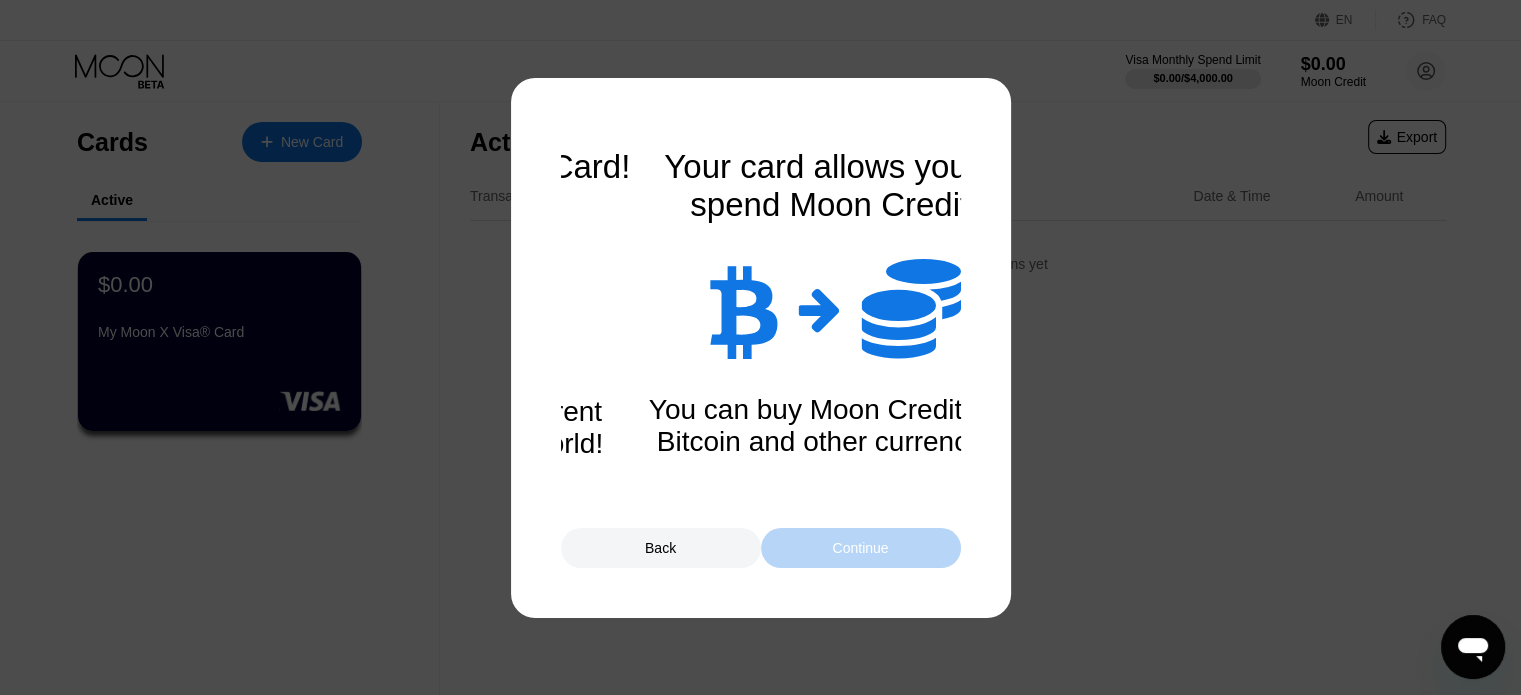 click on "Continue" at bounding box center (861, 548) 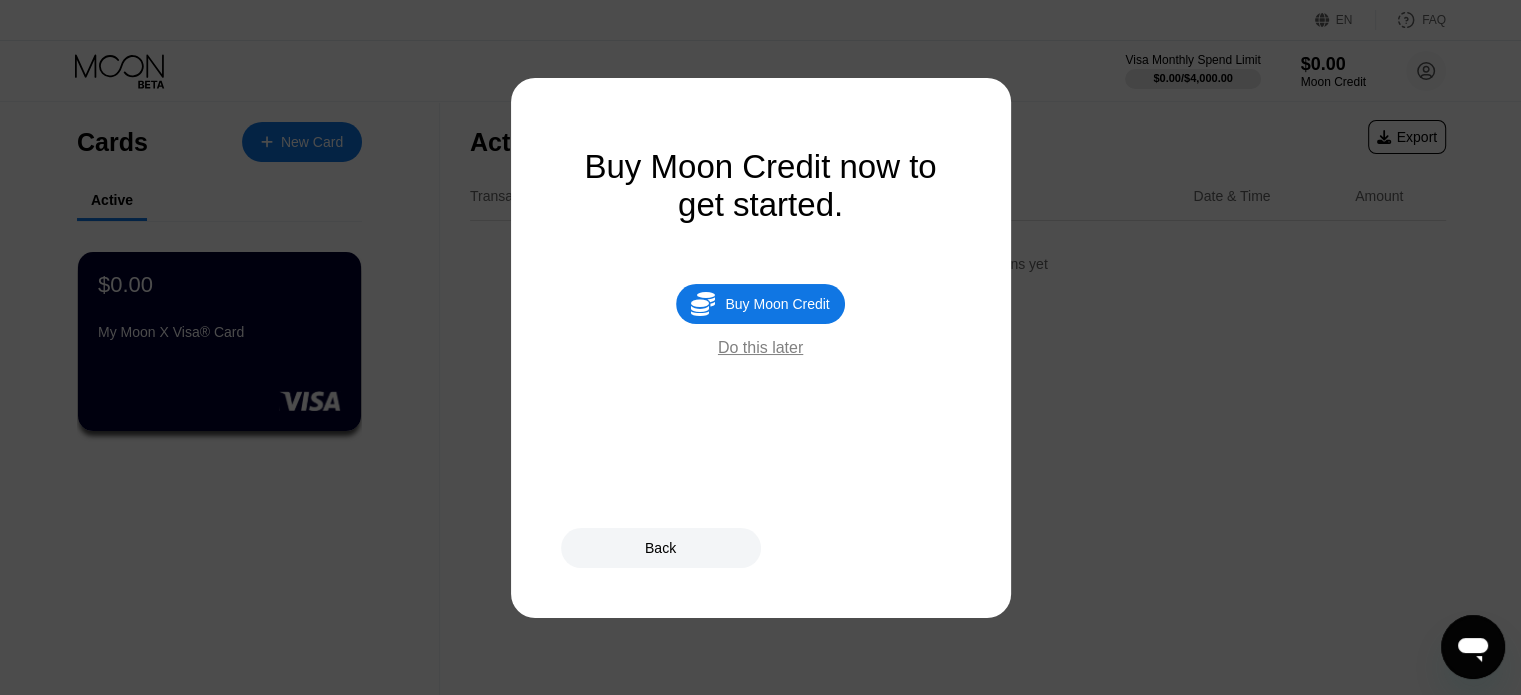 click on "Do this later" at bounding box center [760, 348] 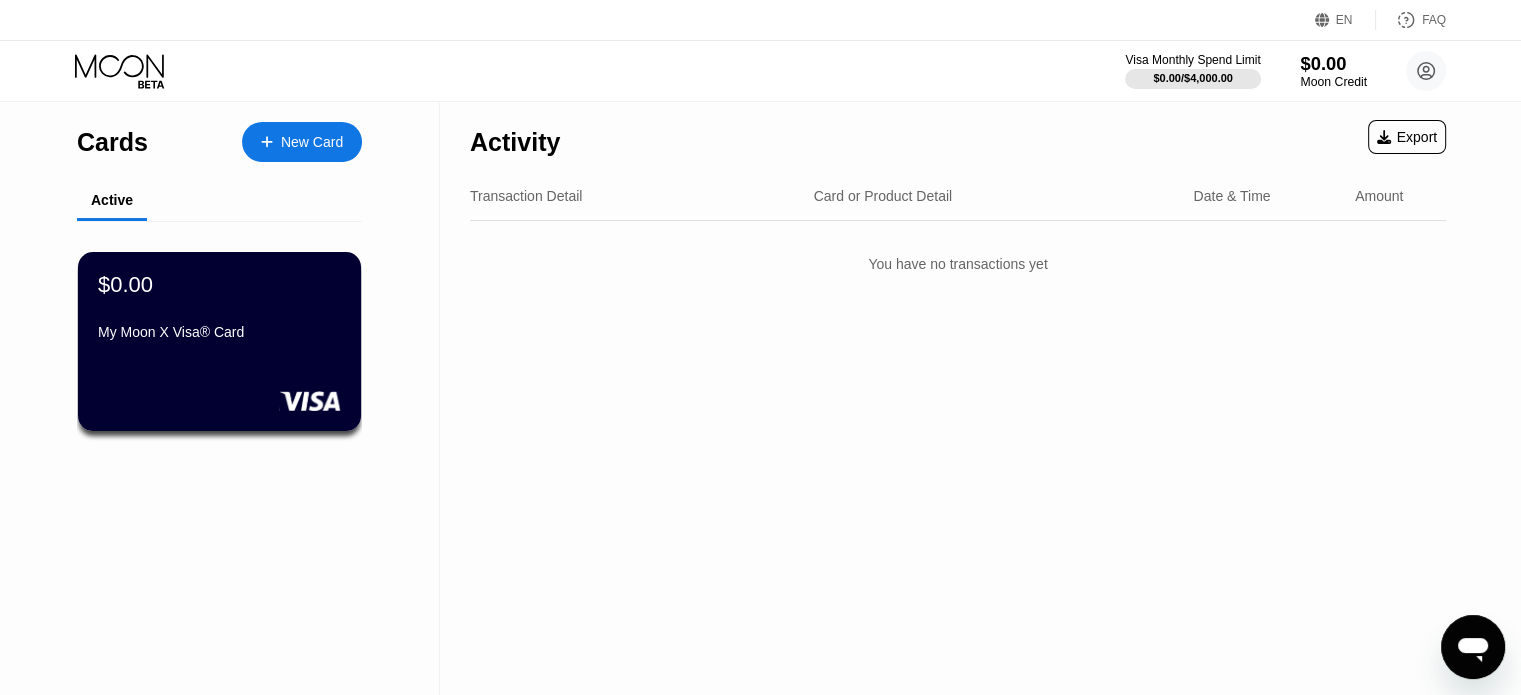 click on "$0.00" at bounding box center (1333, 63) 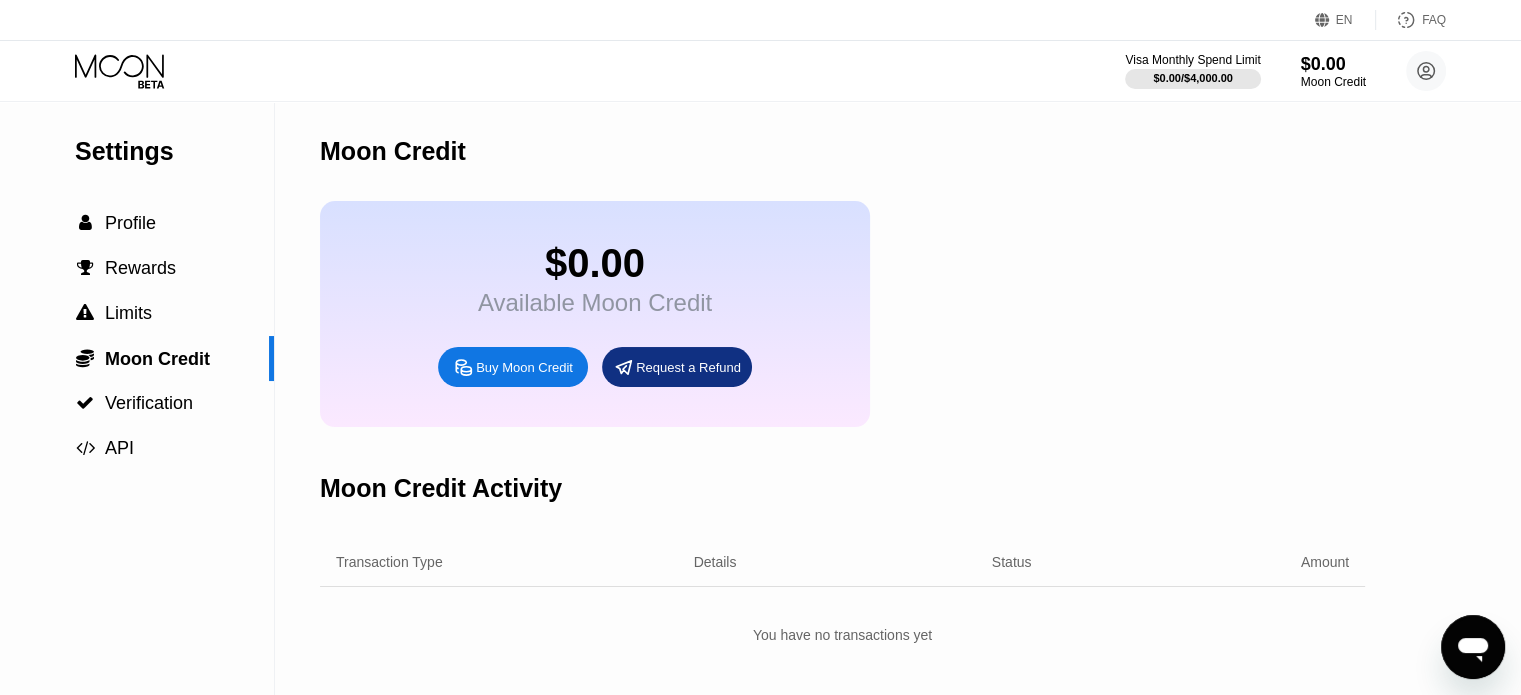 click on "Buy Moon Credit" at bounding box center [513, 367] 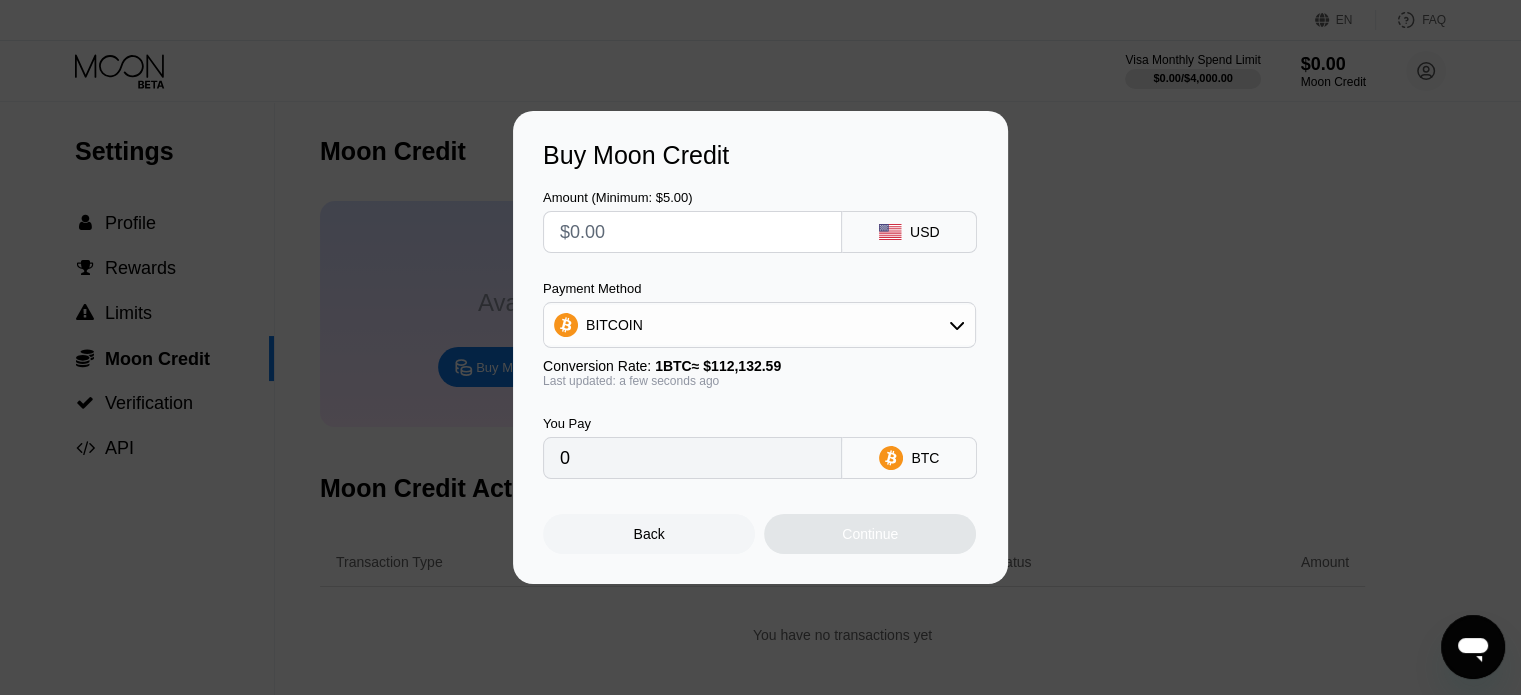 click at bounding box center (692, 232) 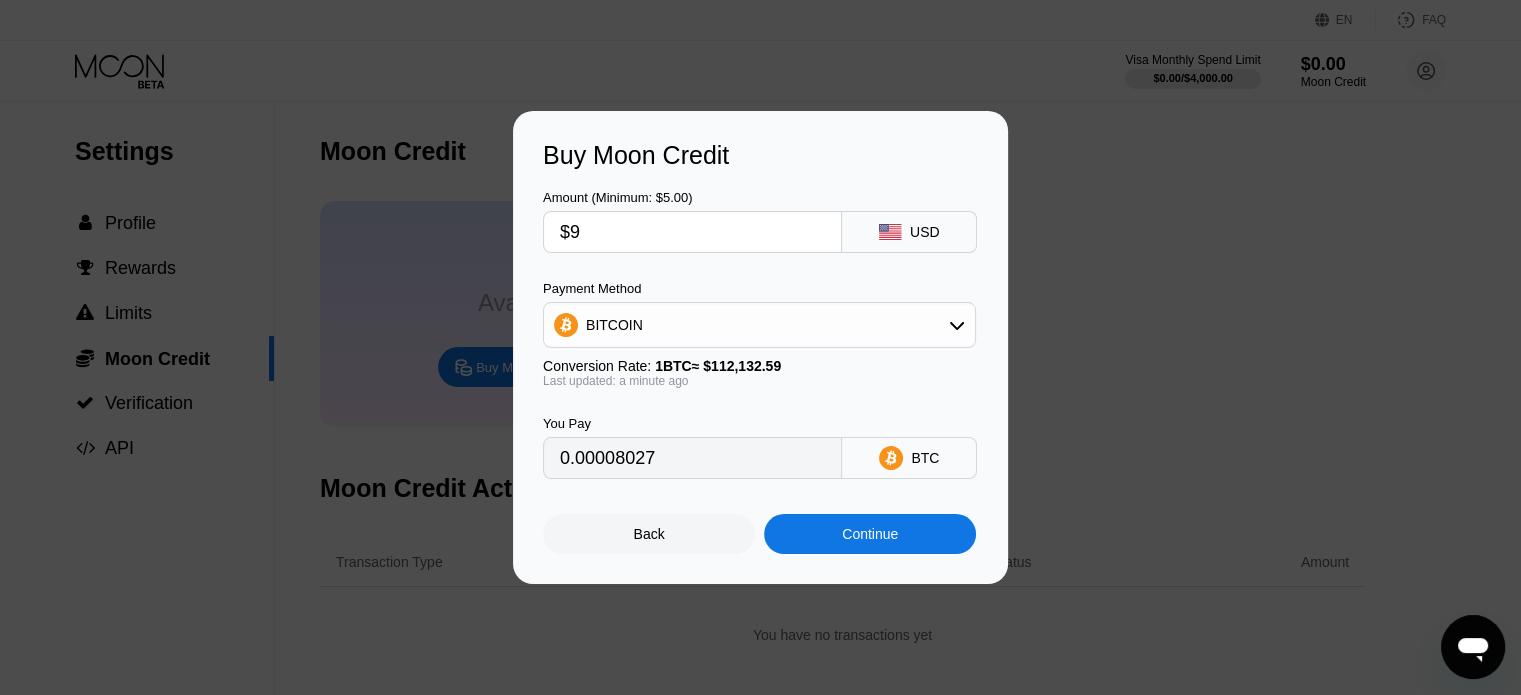 type on "0.00008027" 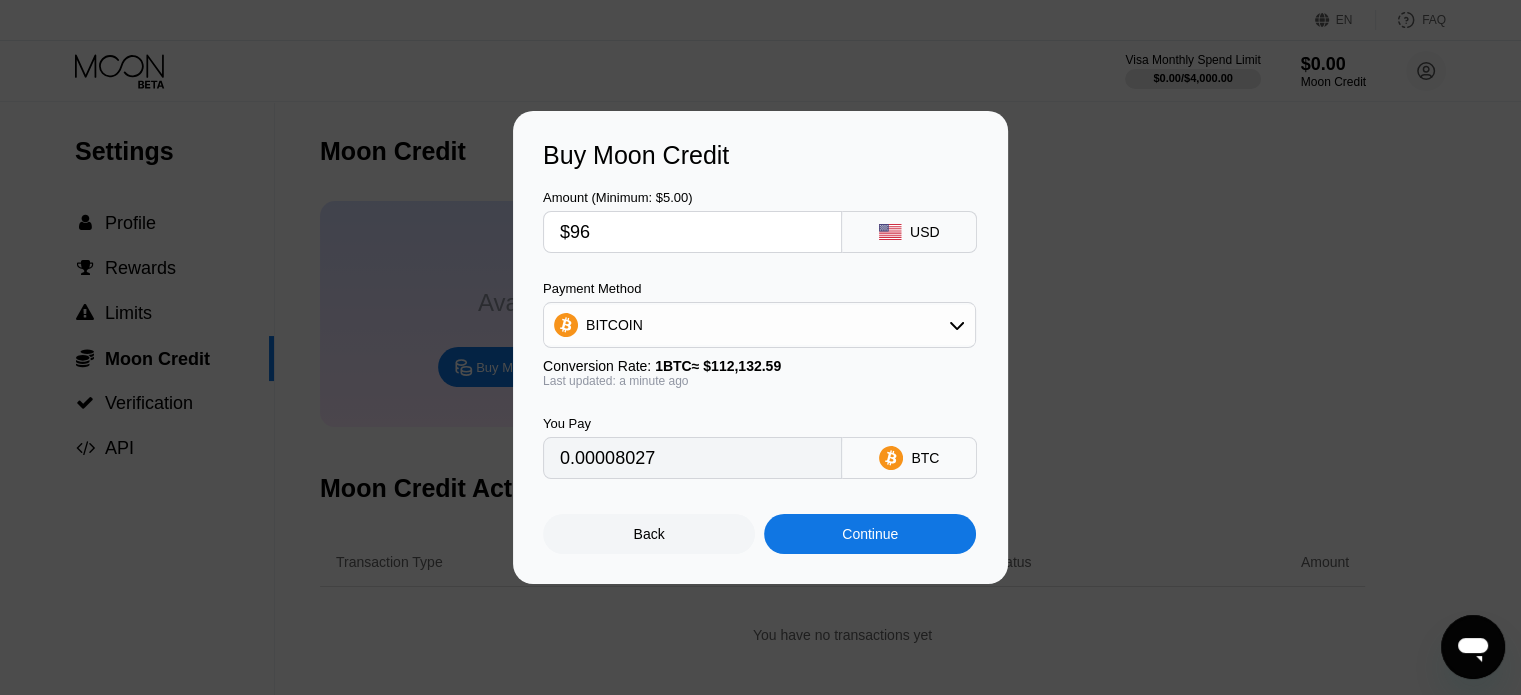 type on "0.00085613" 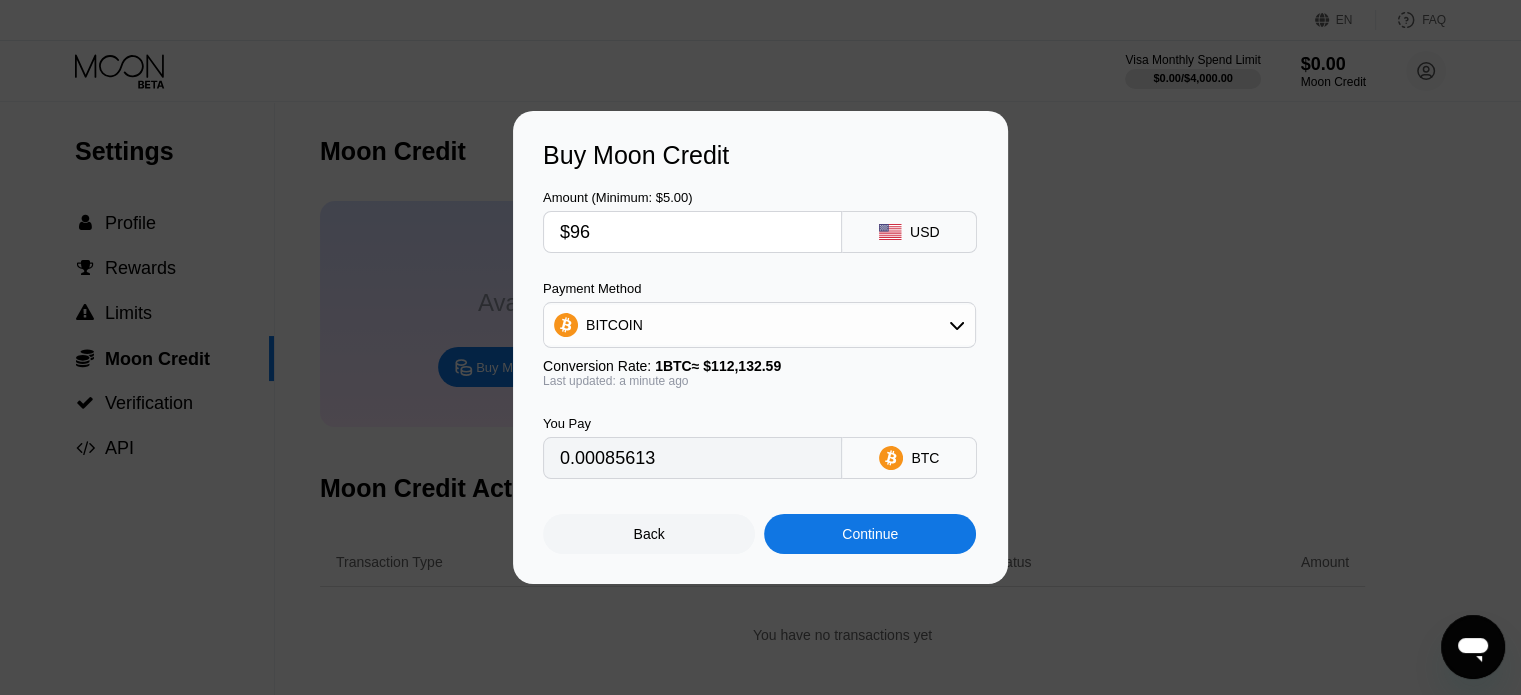 type on "$96" 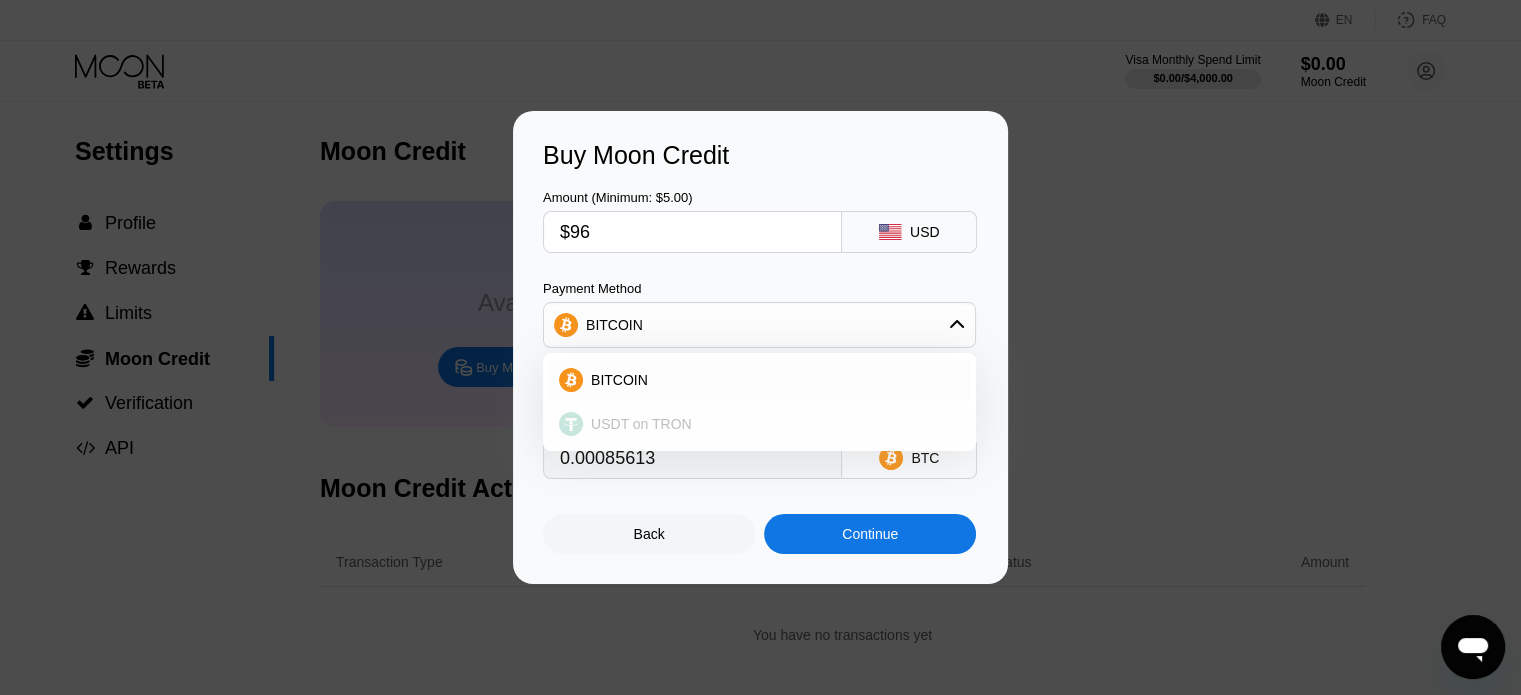 click on "USDT on TRON" at bounding box center [759, 424] 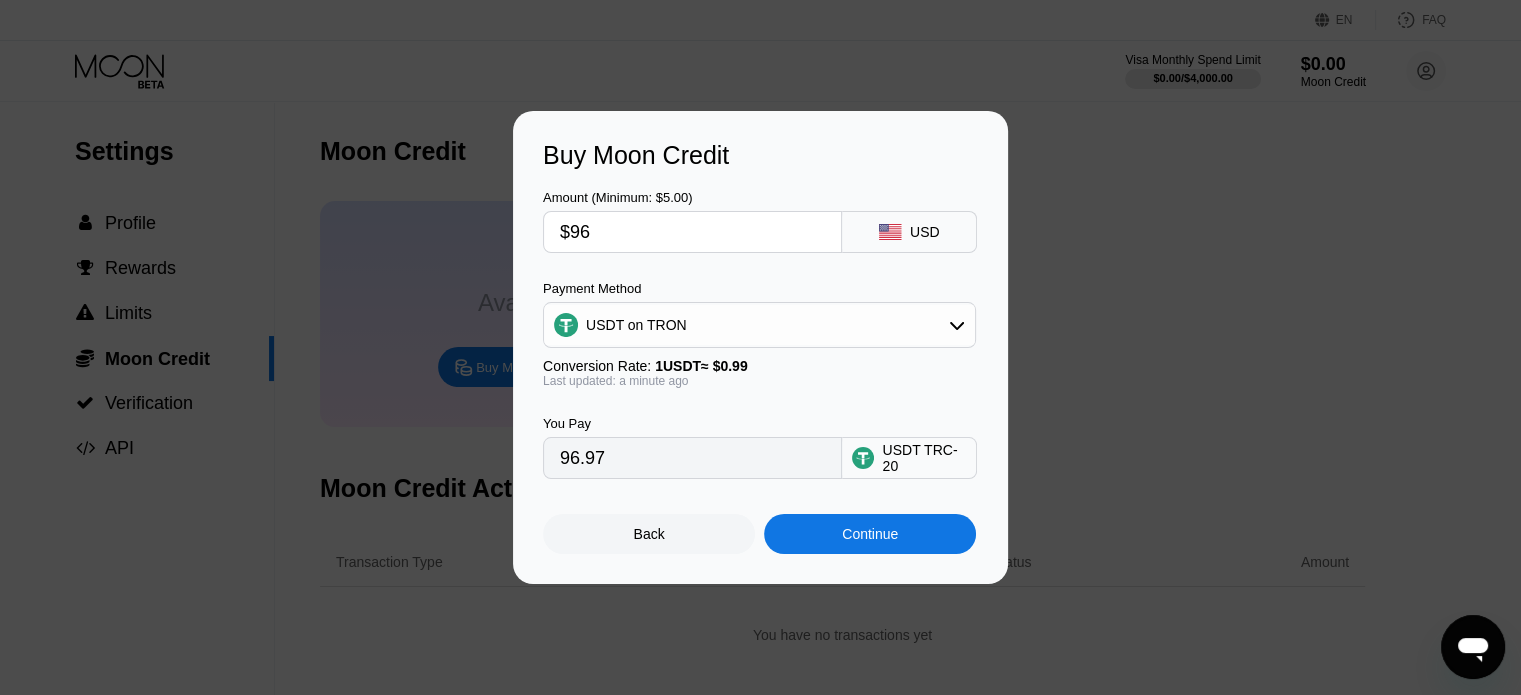 click on "Continue" at bounding box center [870, 534] 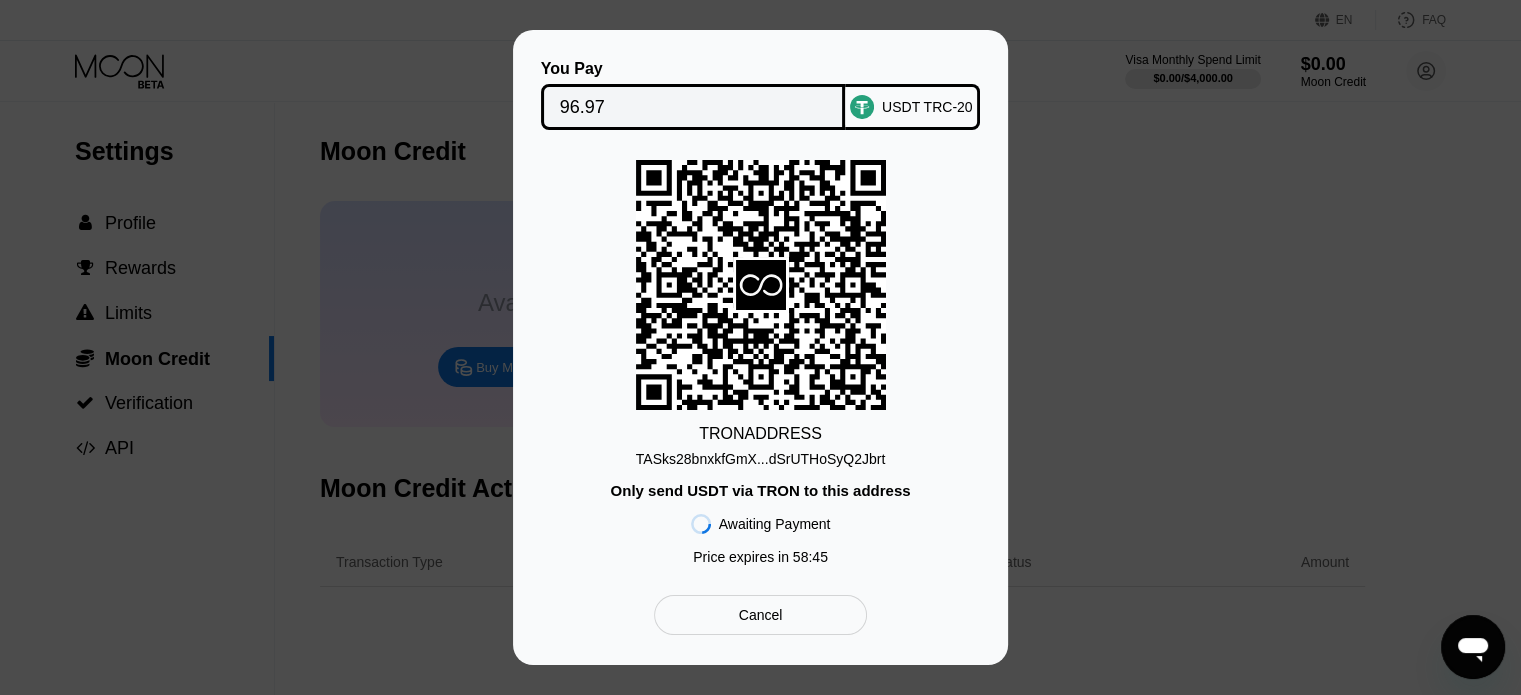 click on "TASks28bnxkfGmX...dSrUTHoSyQ2Jbrt" at bounding box center (760, 459) 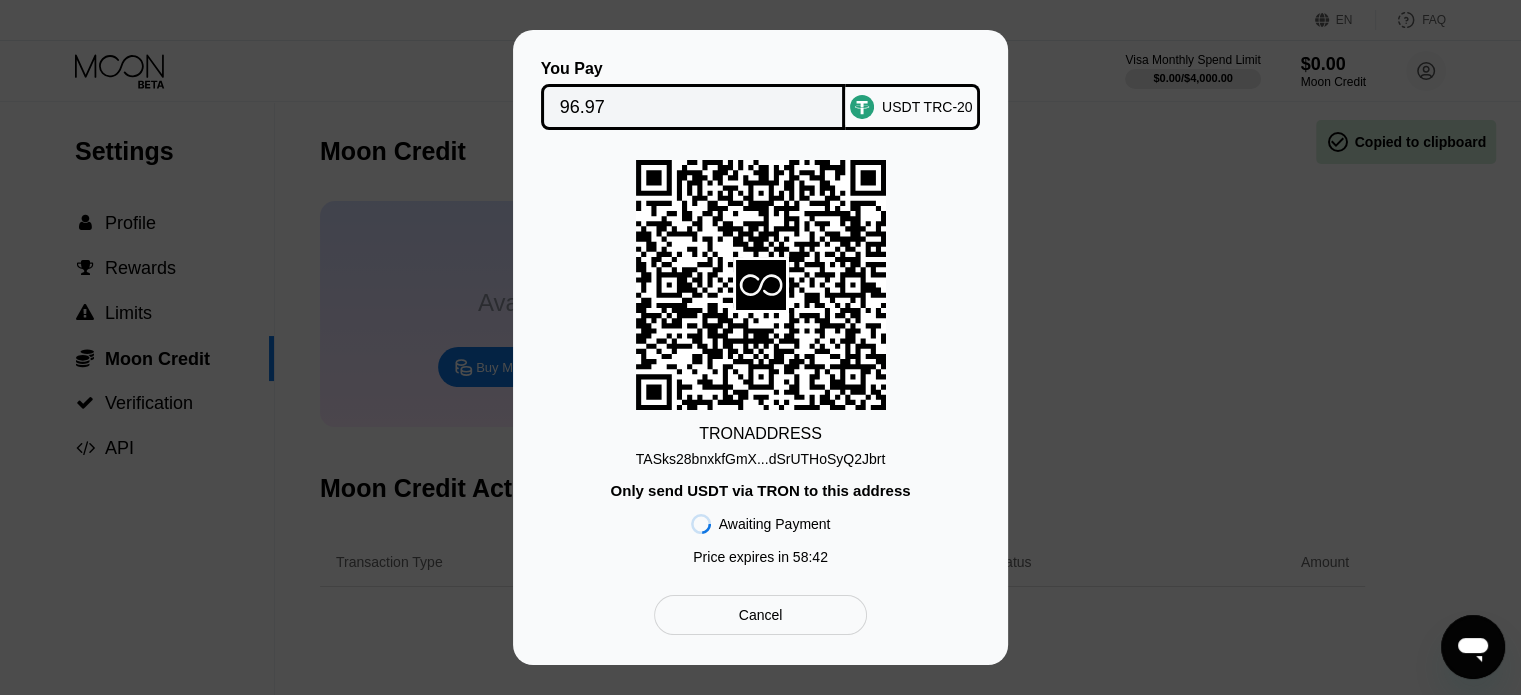 click on "96.97" at bounding box center (693, 107) 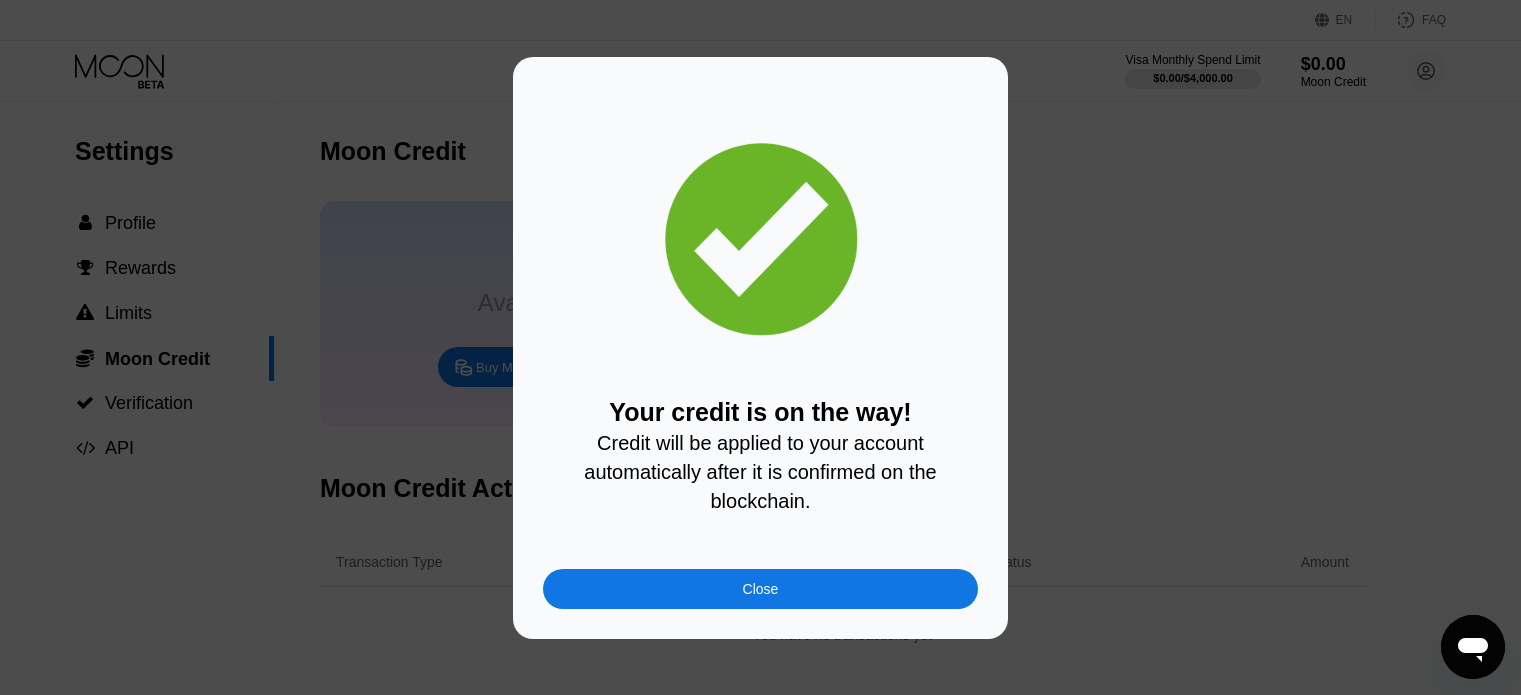 scroll, scrollTop: 0, scrollLeft: 0, axis: both 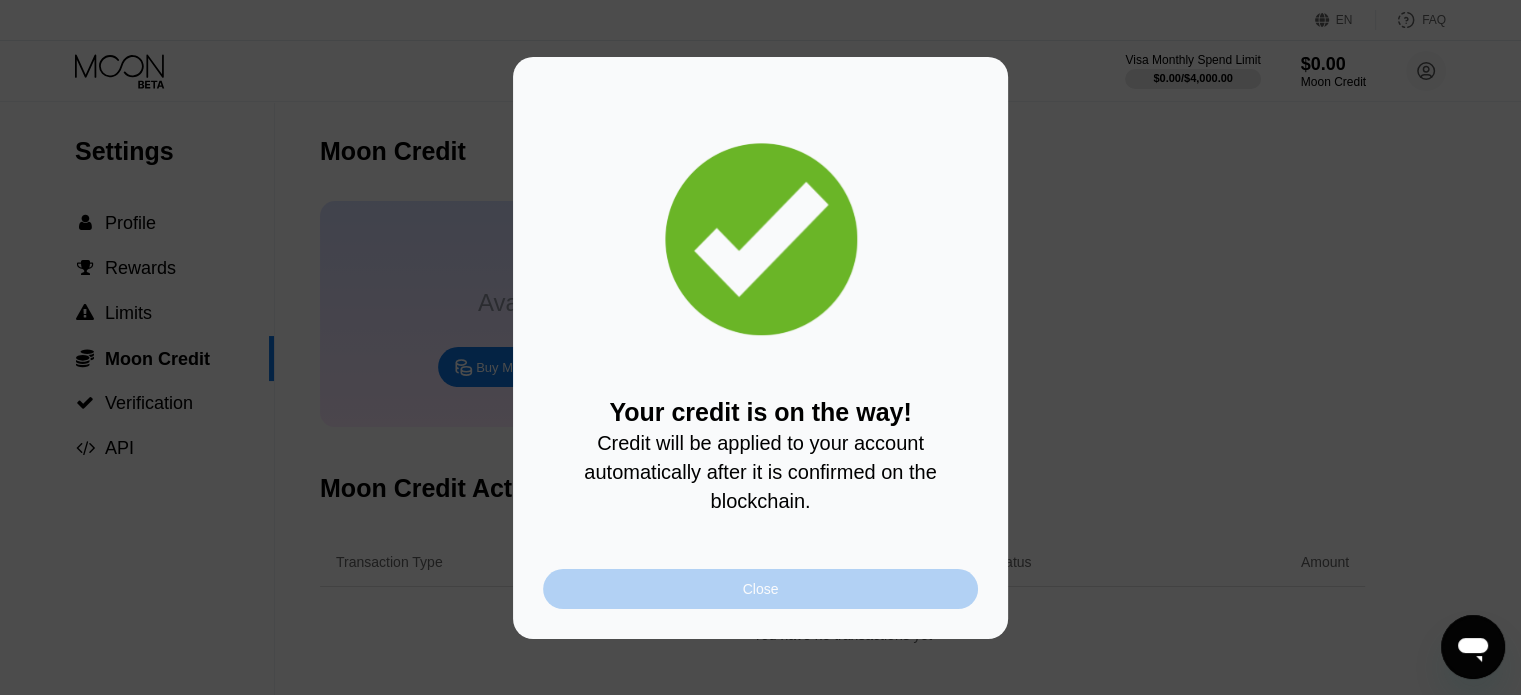 click on "Close" at bounding box center [760, 589] 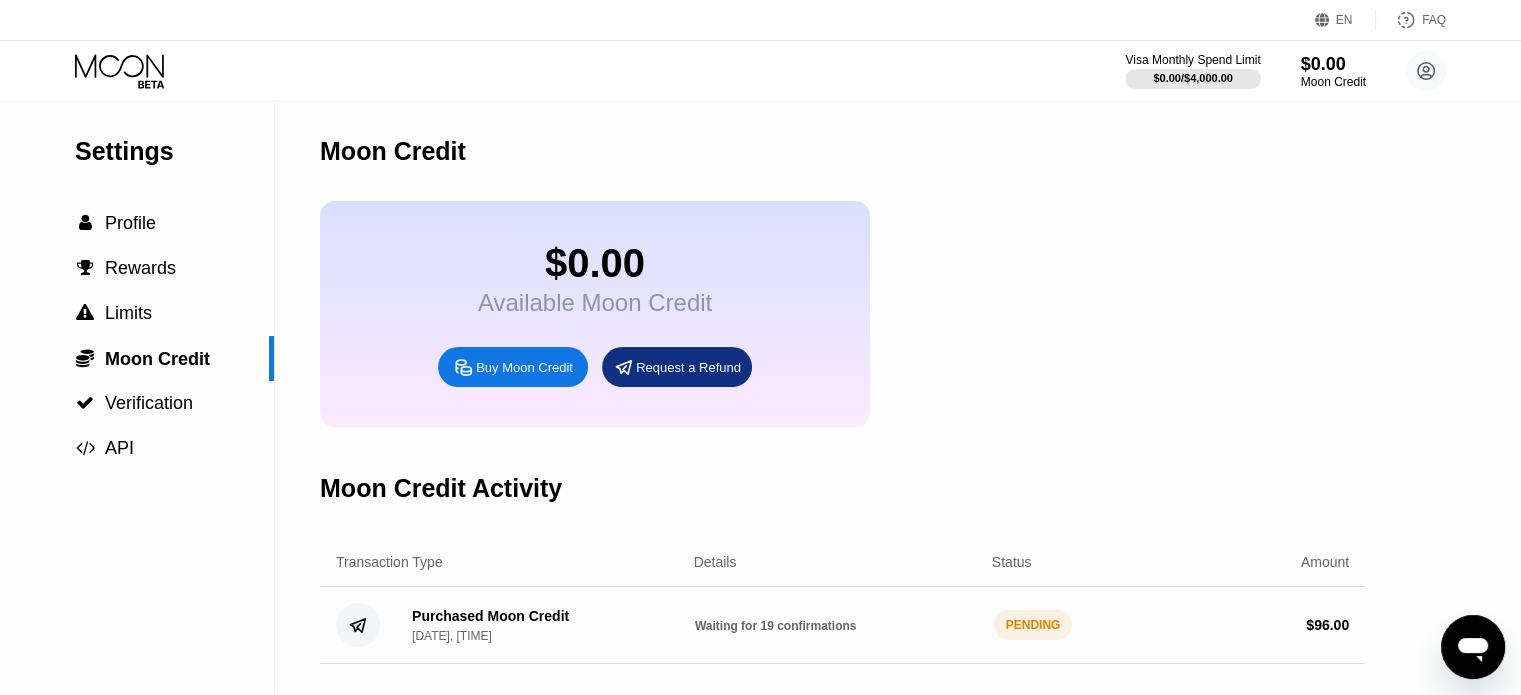 click 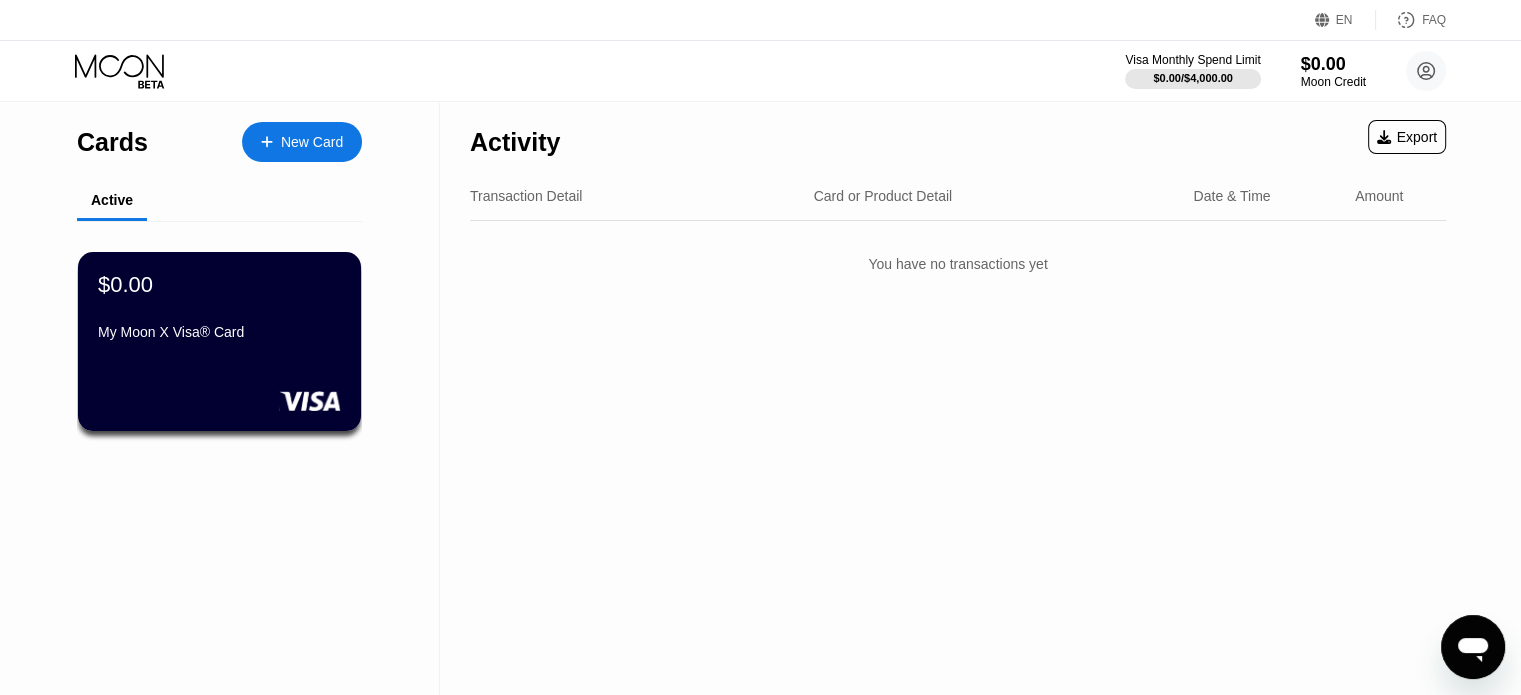 click on "$0.00" at bounding box center (1333, 64) 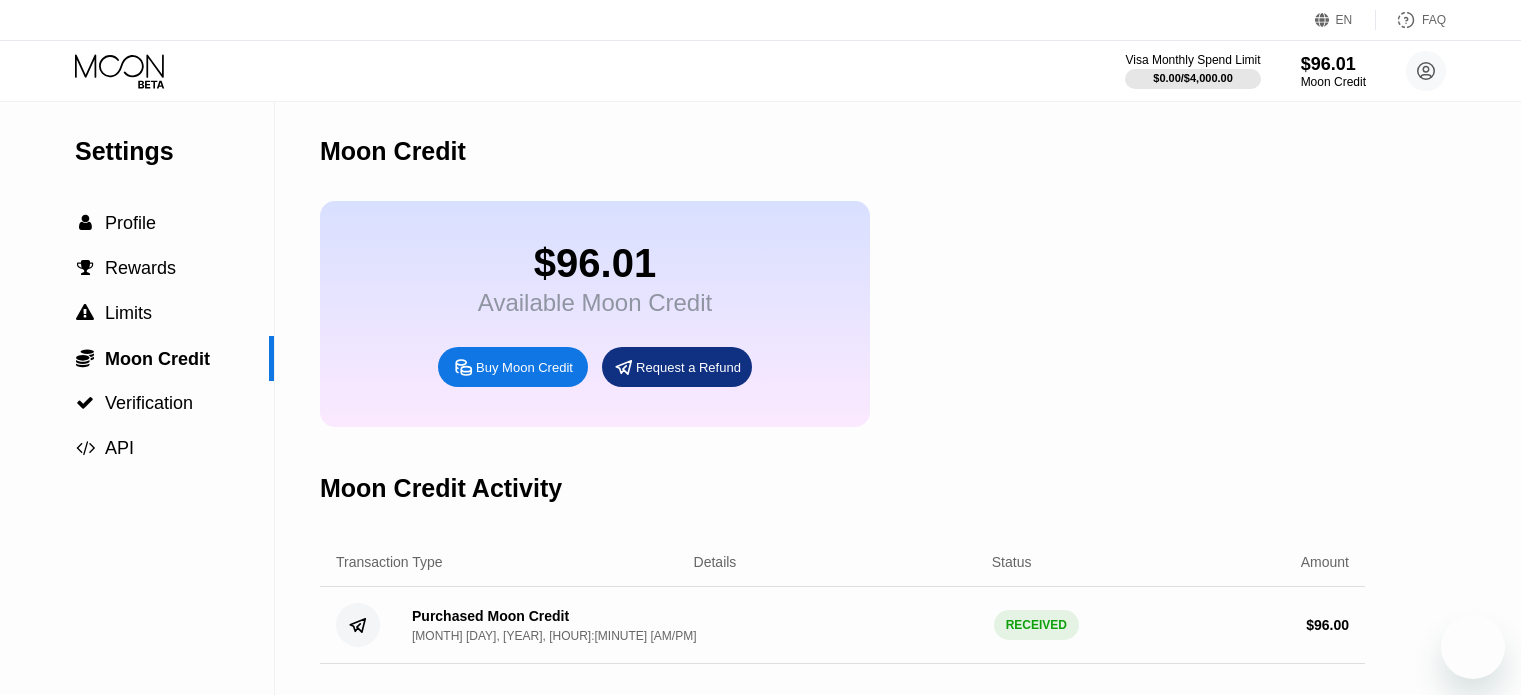 scroll, scrollTop: 0, scrollLeft: 0, axis: both 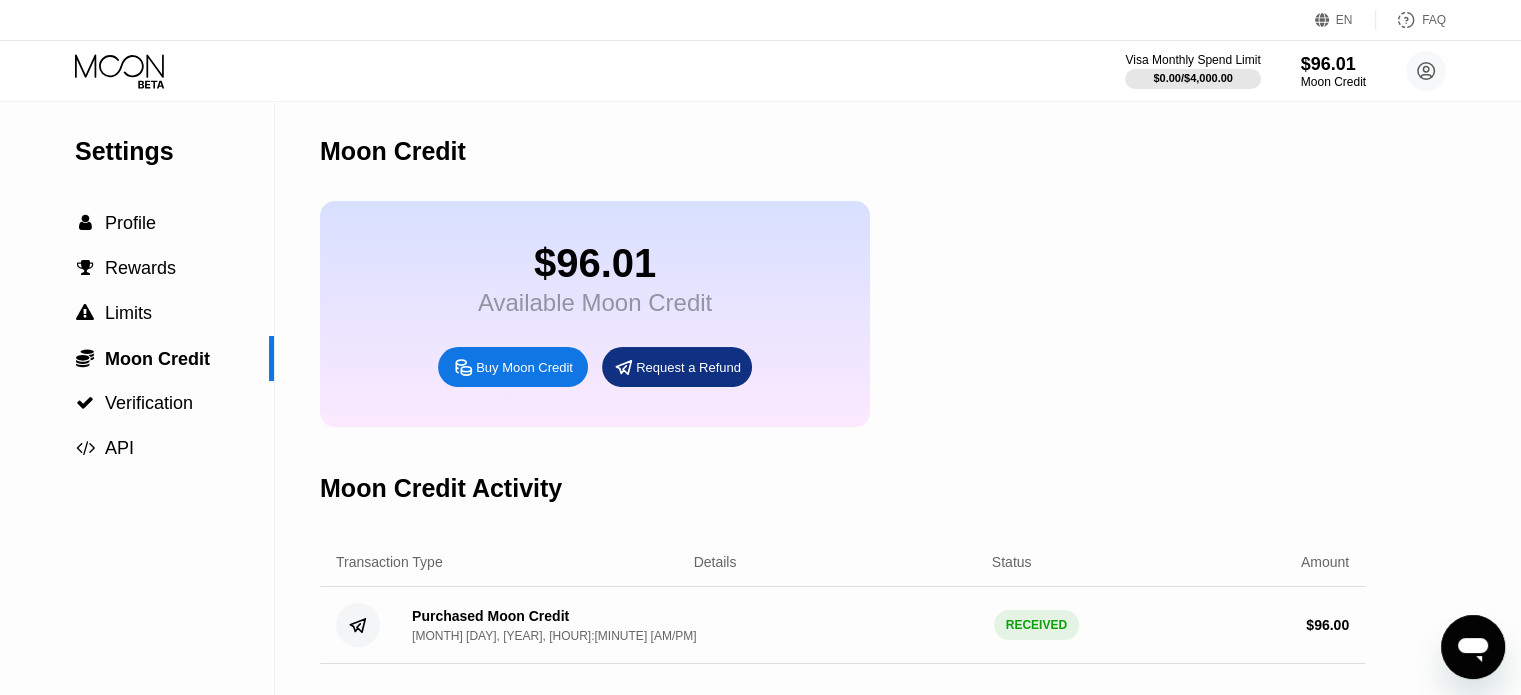 drag, startPoint x: 123, startPoint y: 67, endPoint x: 144, endPoint y: 72, distance: 21.587032 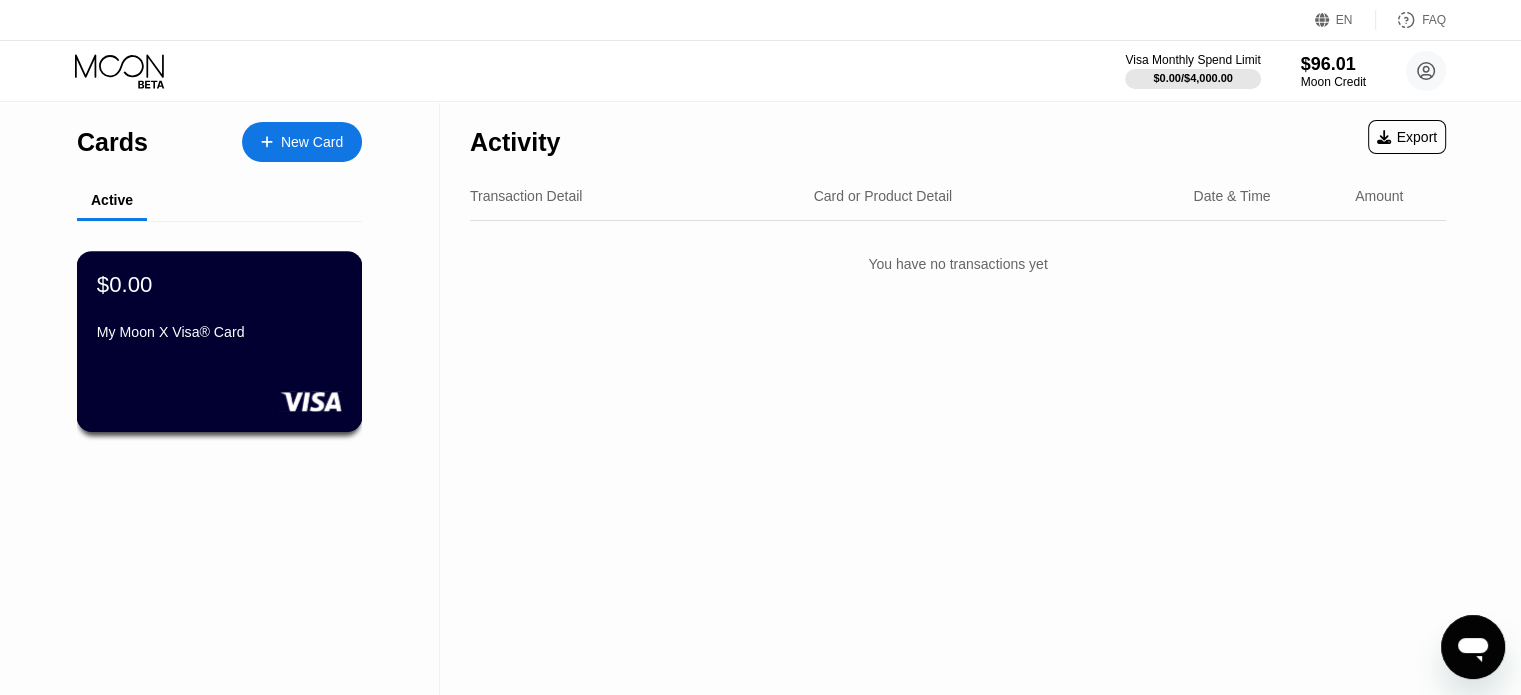 click on "$0.00 My Moon X Visa® Card" at bounding box center [220, 341] 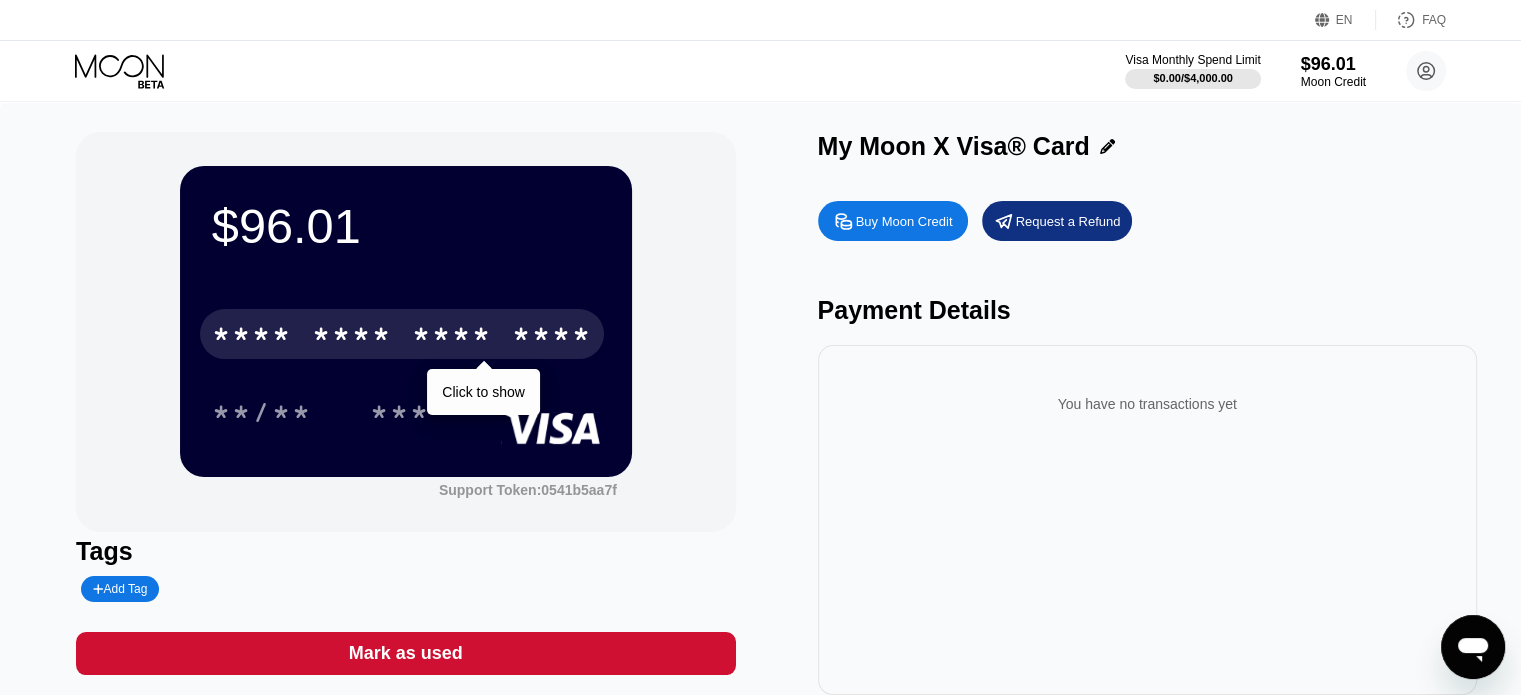 click on "* * * *" at bounding box center (352, 337) 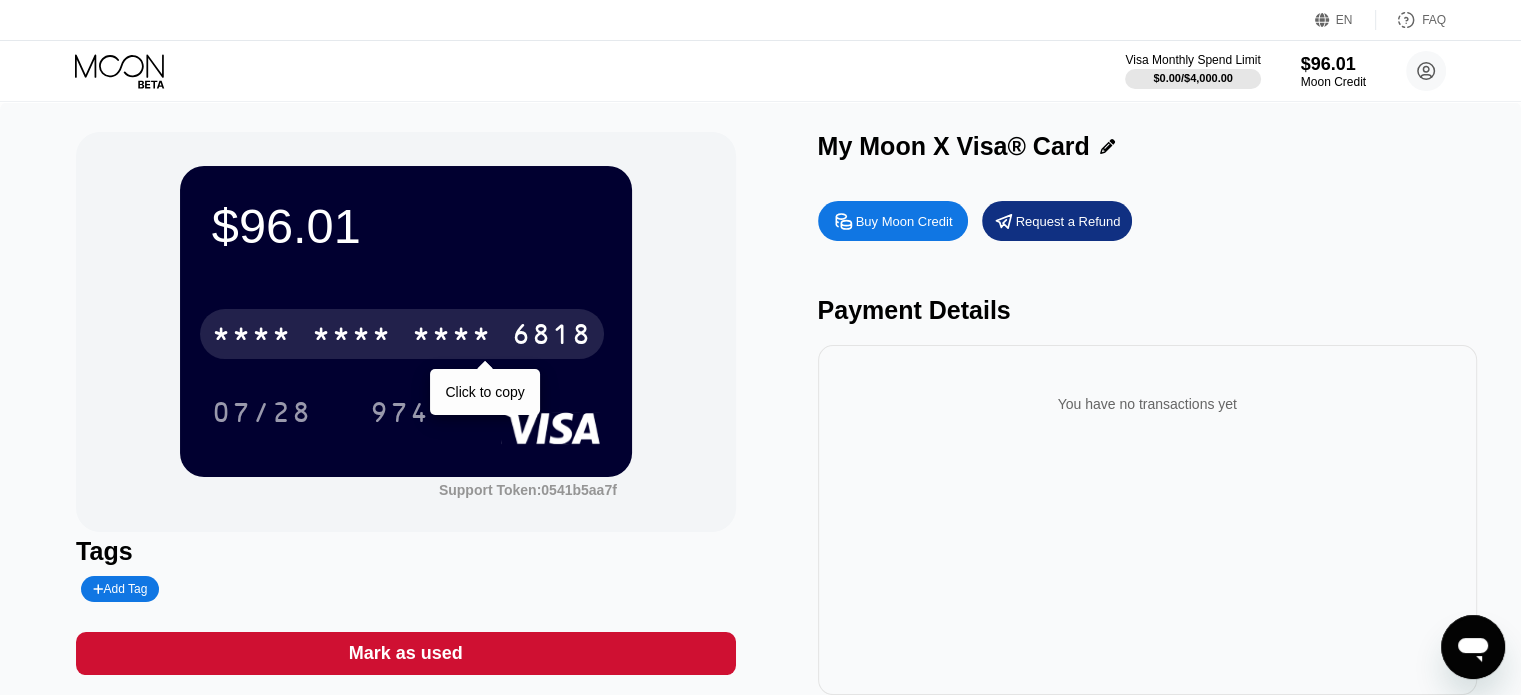 click on "* * * *" at bounding box center (452, 337) 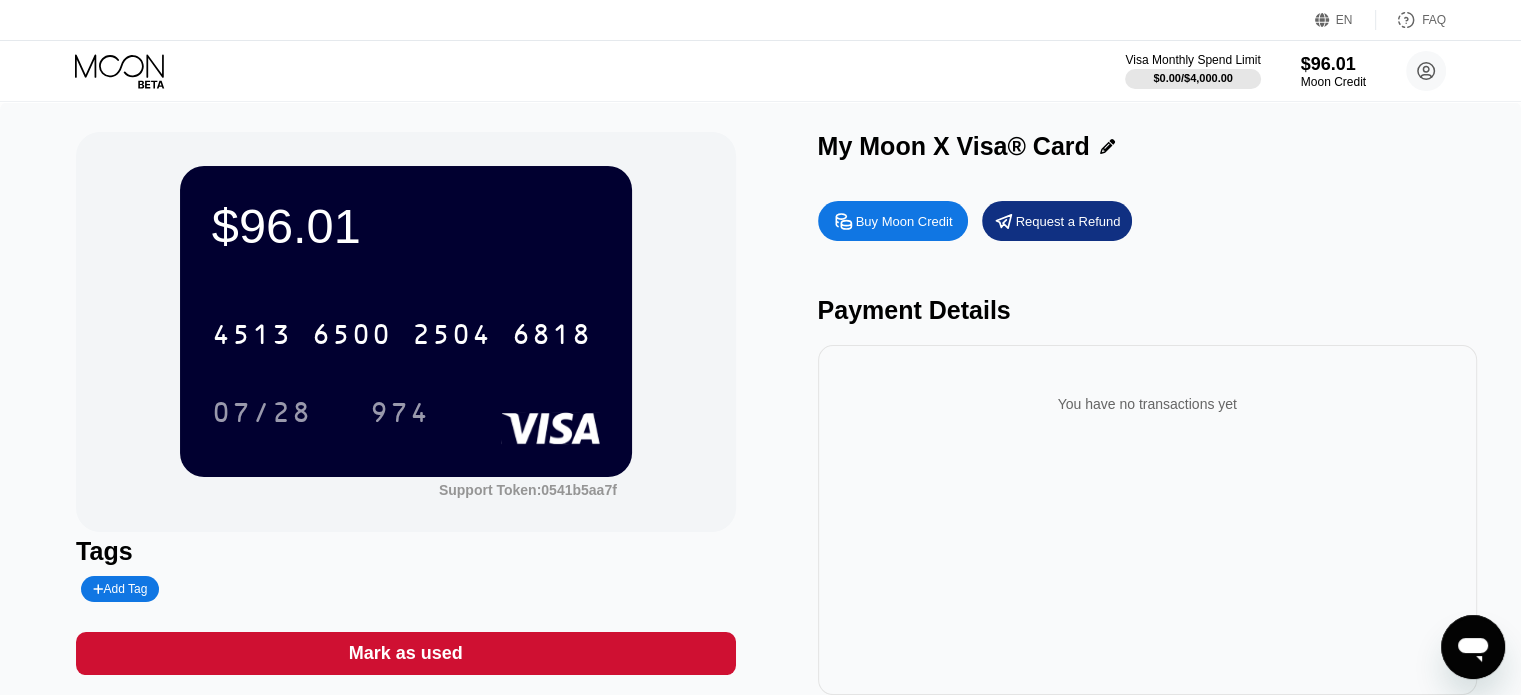 click on "07/28" at bounding box center [262, 415] 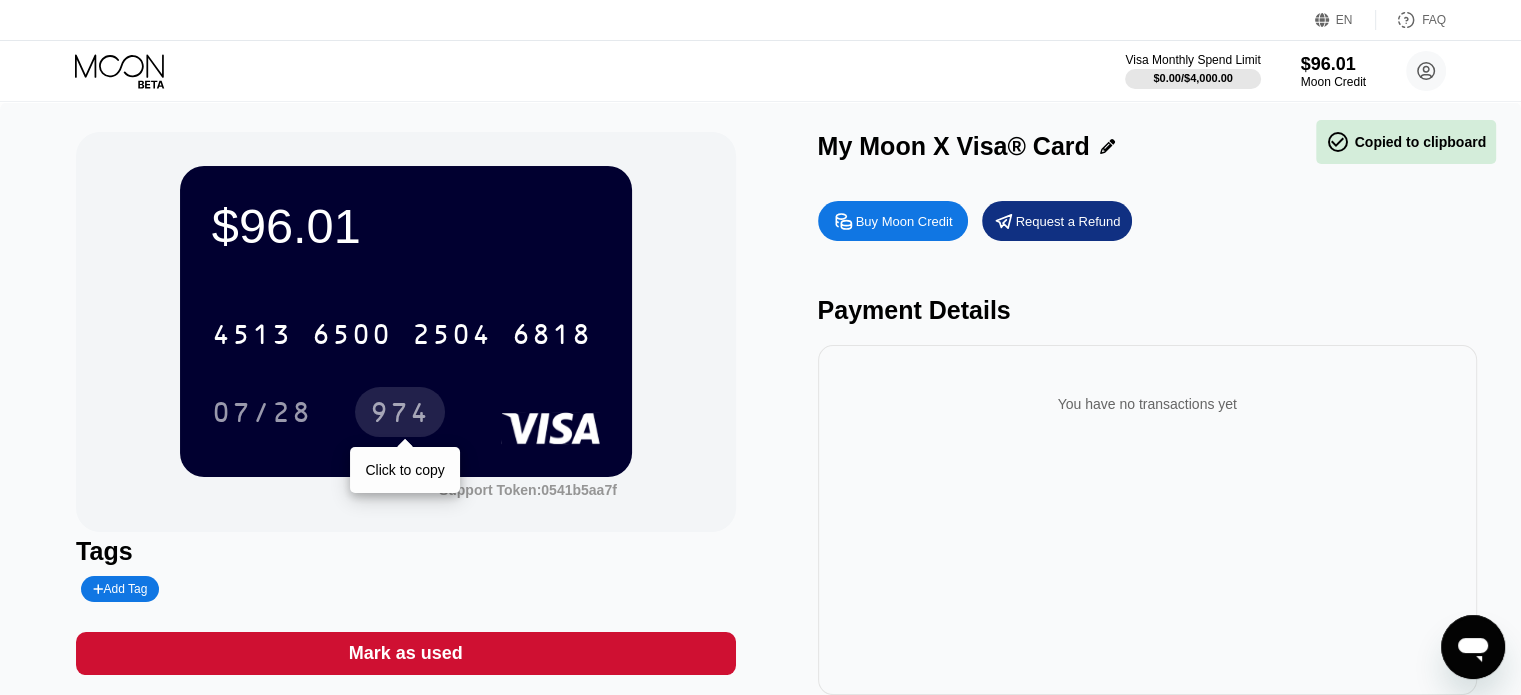 click on "974" at bounding box center [400, 412] 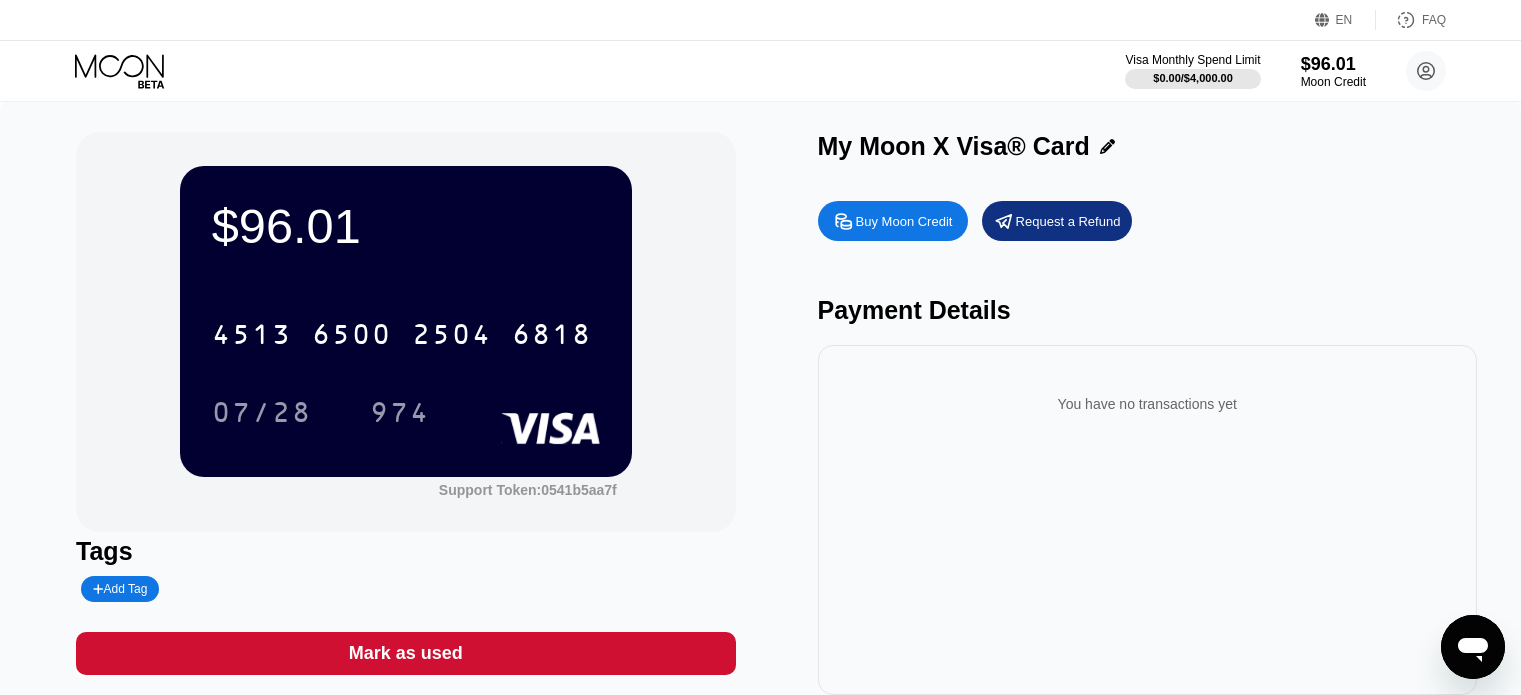 scroll, scrollTop: 0, scrollLeft: 0, axis: both 